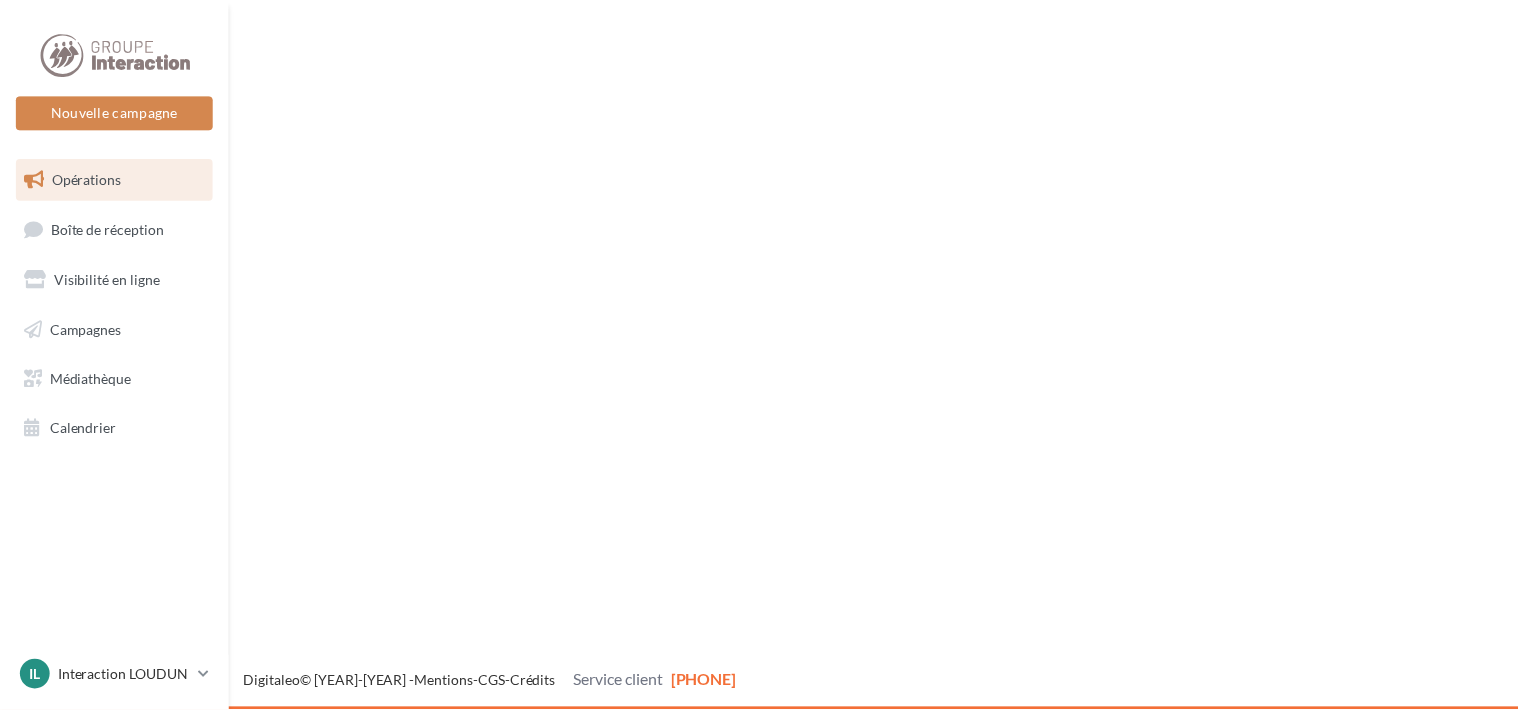 scroll, scrollTop: 0, scrollLeft: 0, axis: both 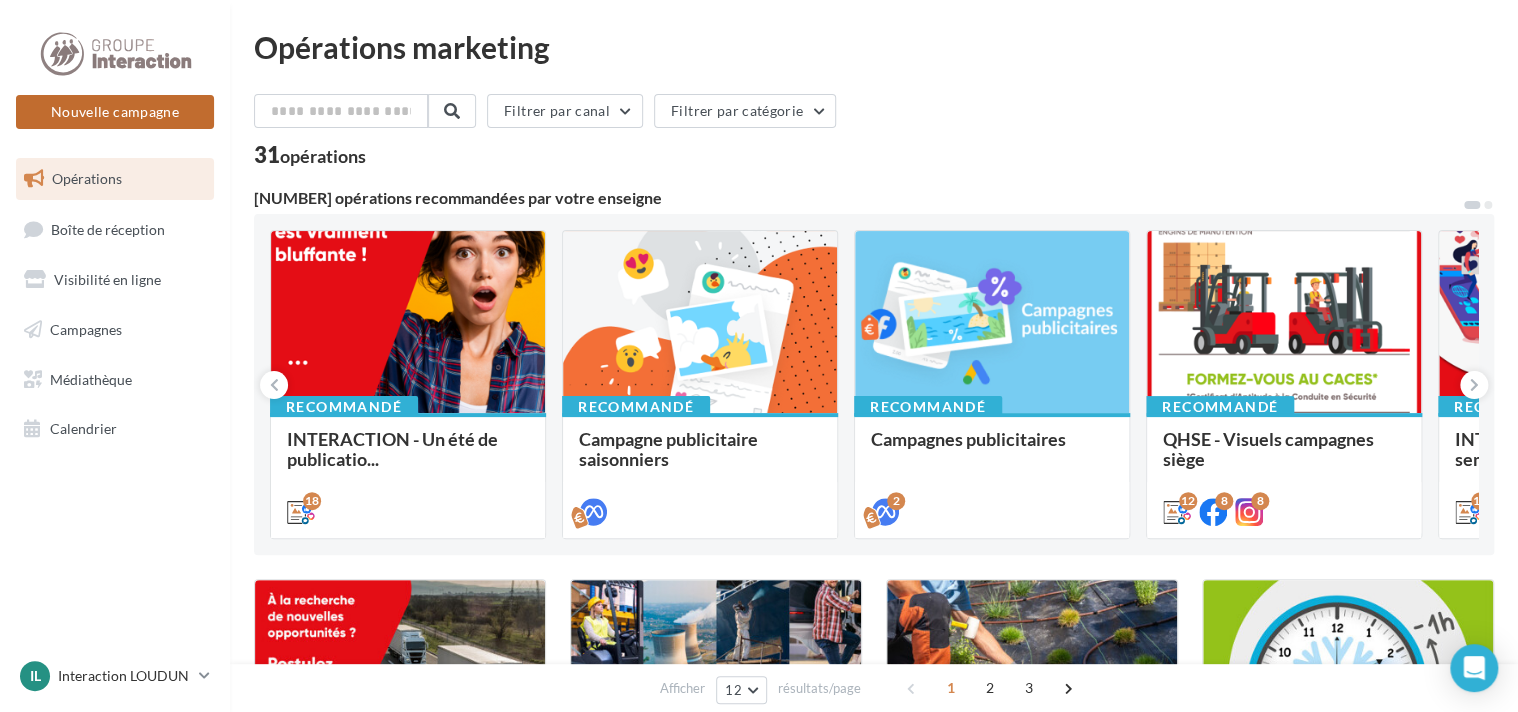click on "Nouvelle campagne" at bounding box center [115, 112] 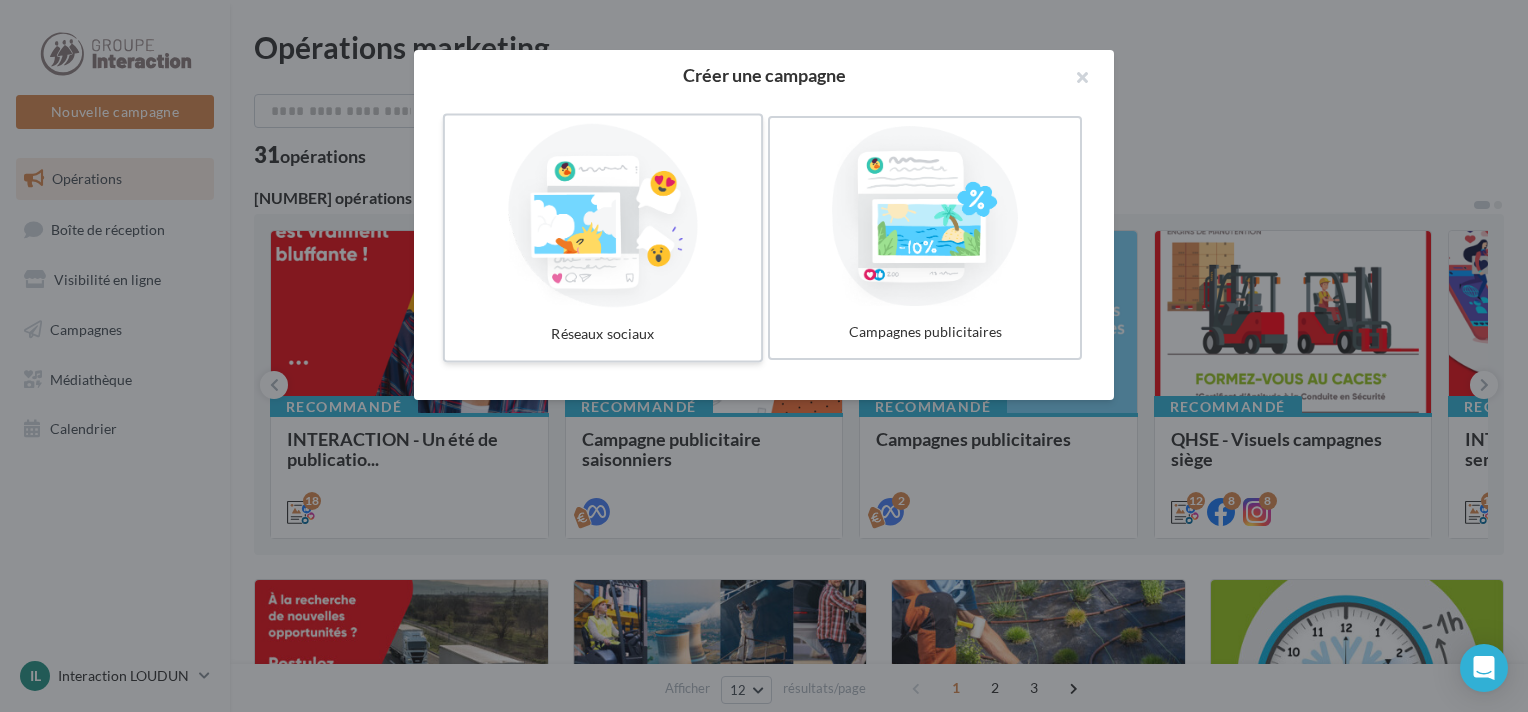 click at bounding box center [603, 216] 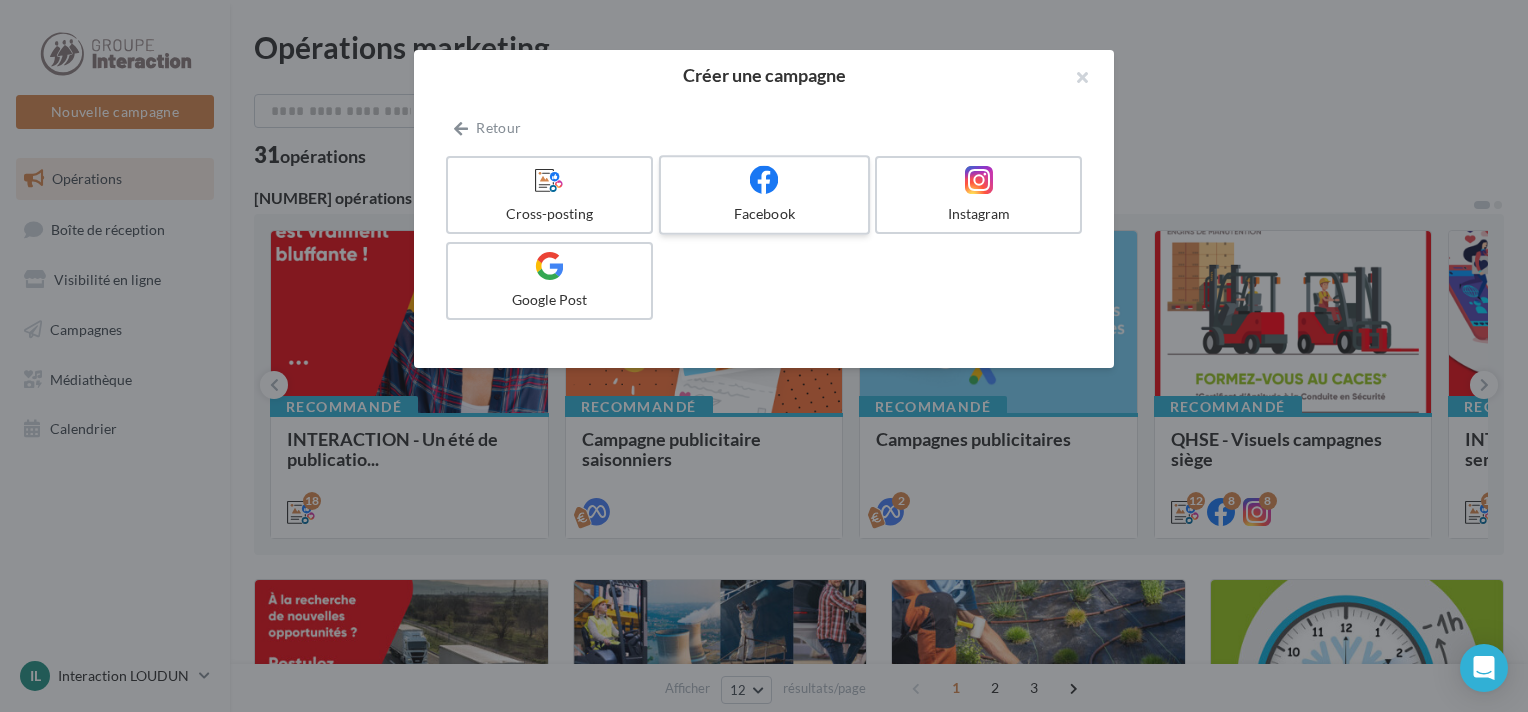 click at bounding box center (764, 180) 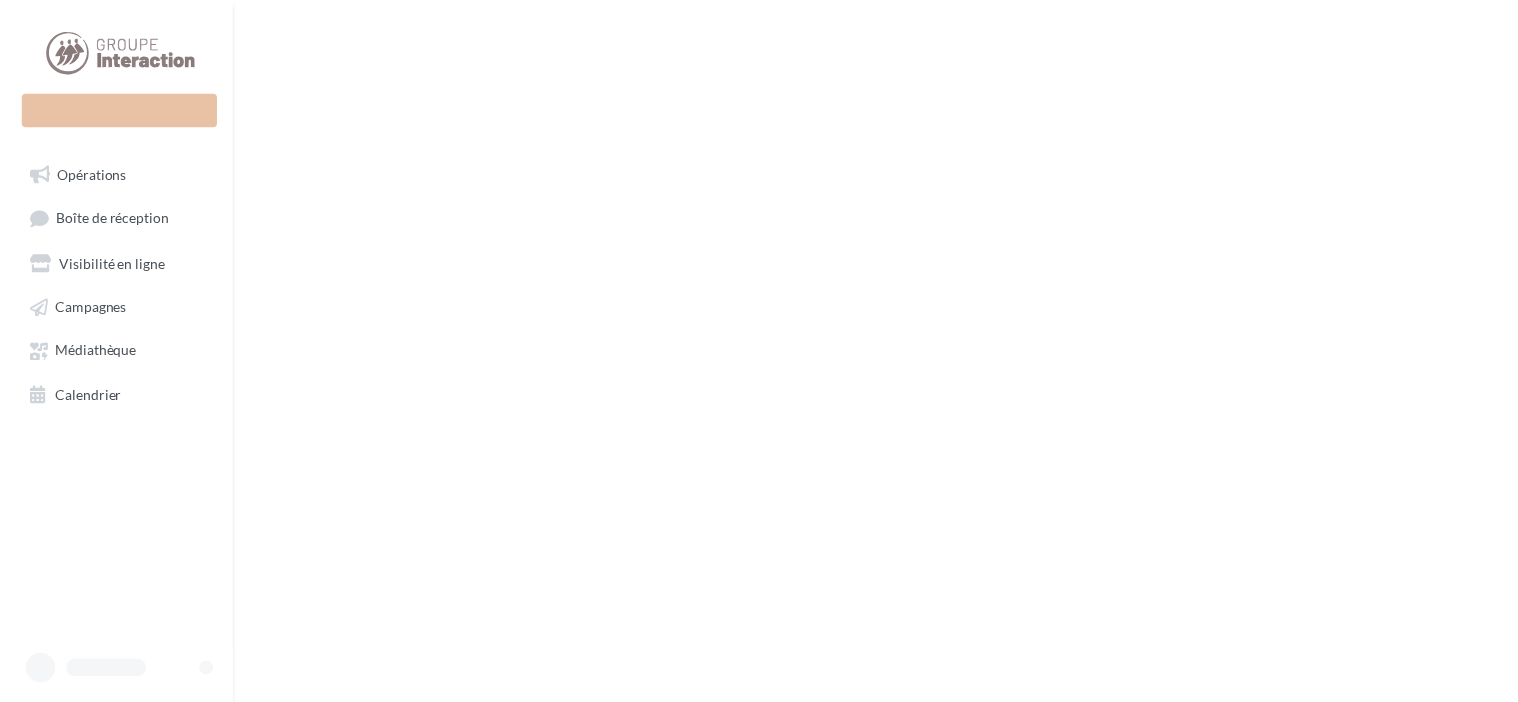 scroll, scrollTop: 0, scrollLeft: 0, axis: both 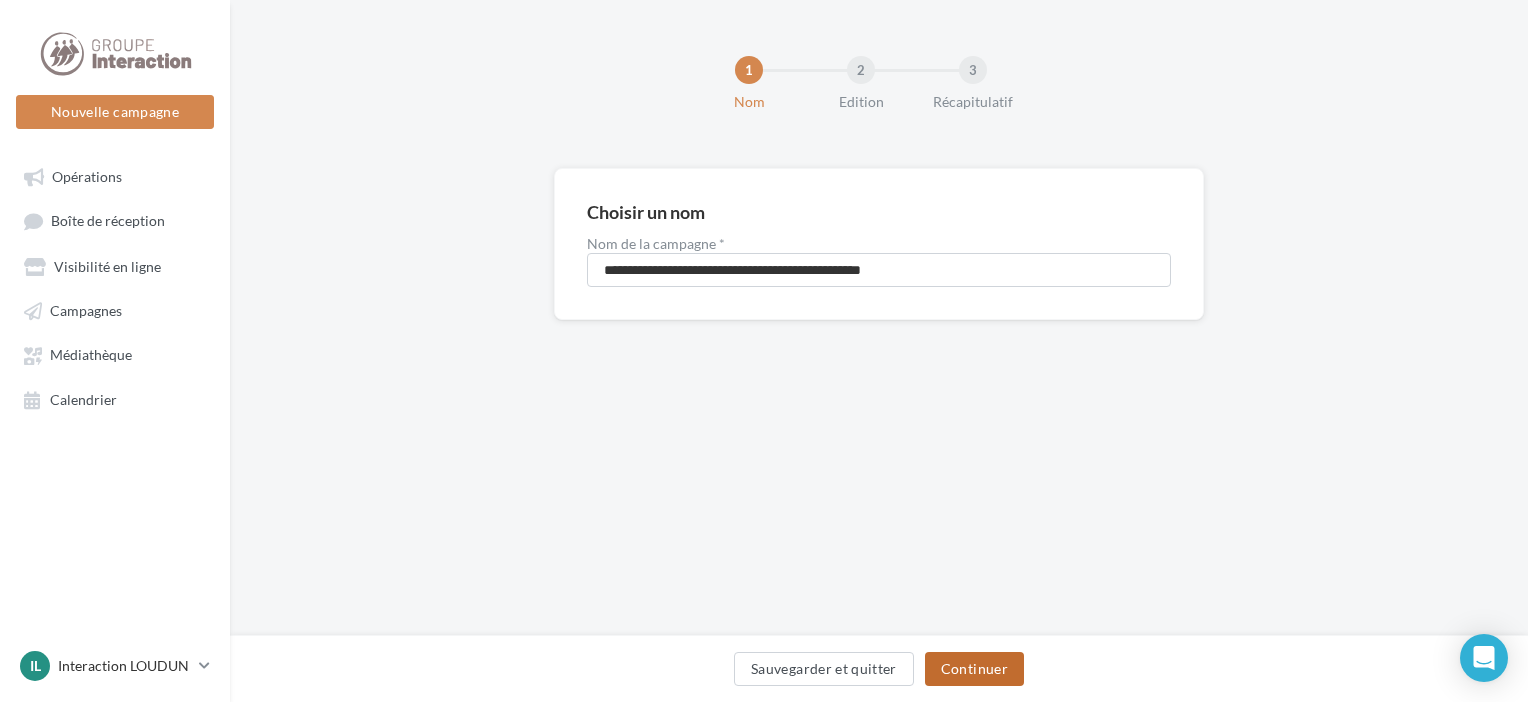 click on "Continuer" at bounding box center [974, 669] 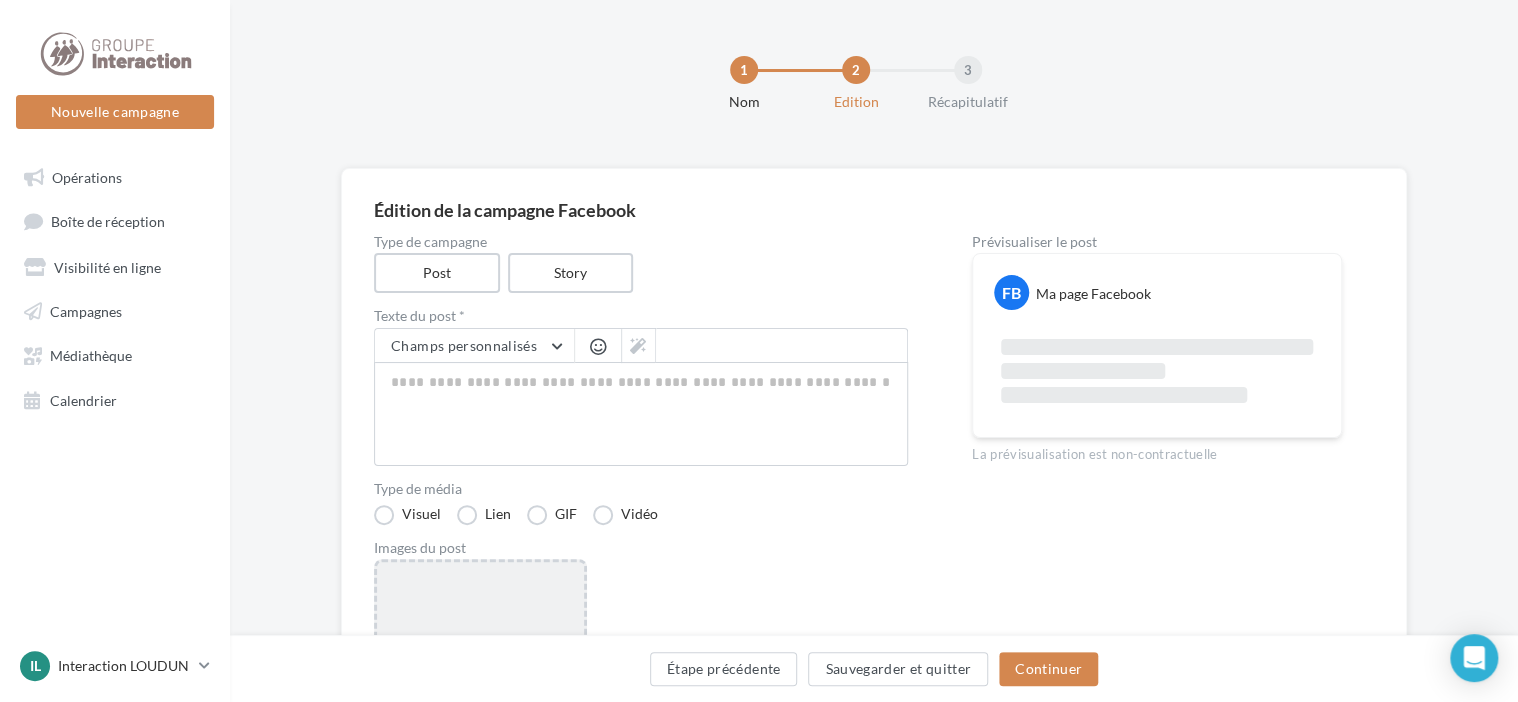 scroll, scrollTop: 100, scrollLeft: 0, axis: vertical 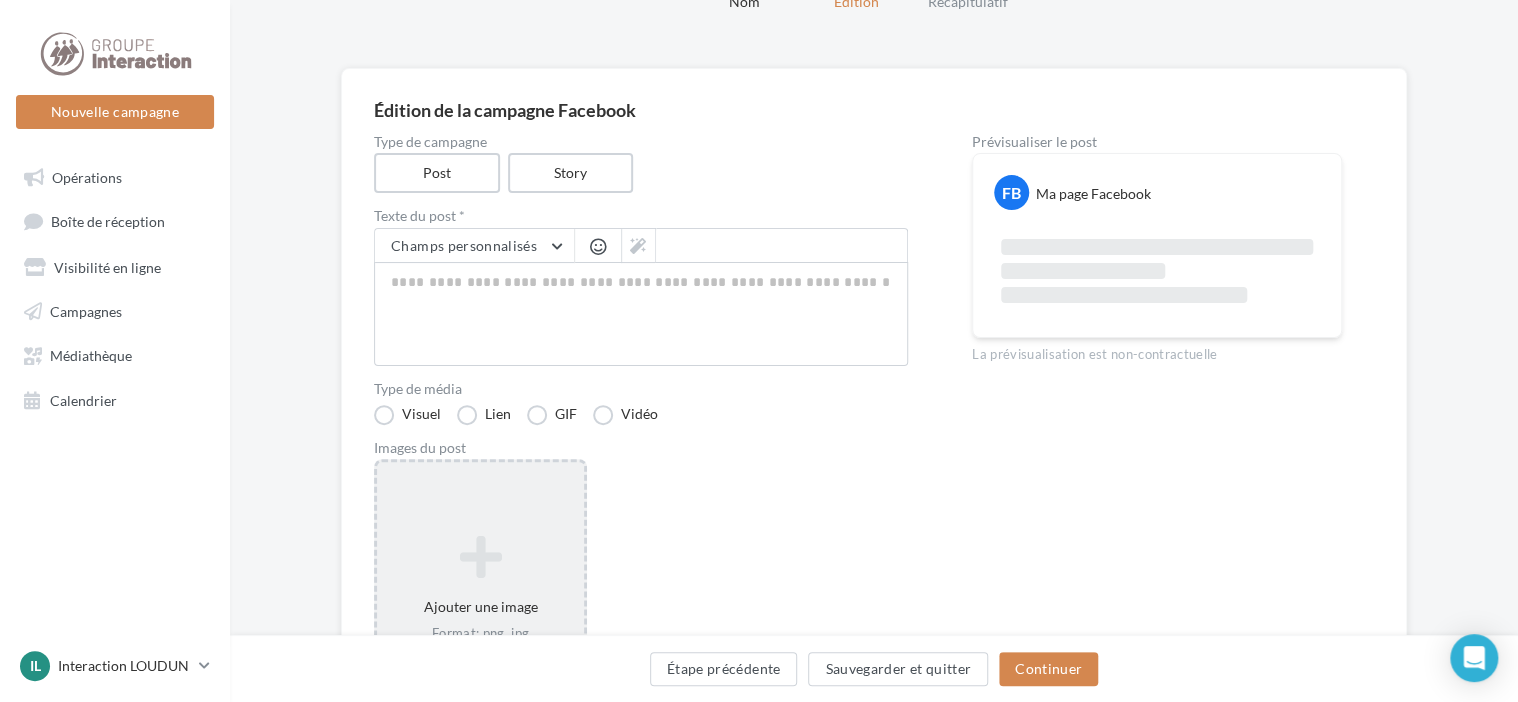 click at bounding box center (480, 557) 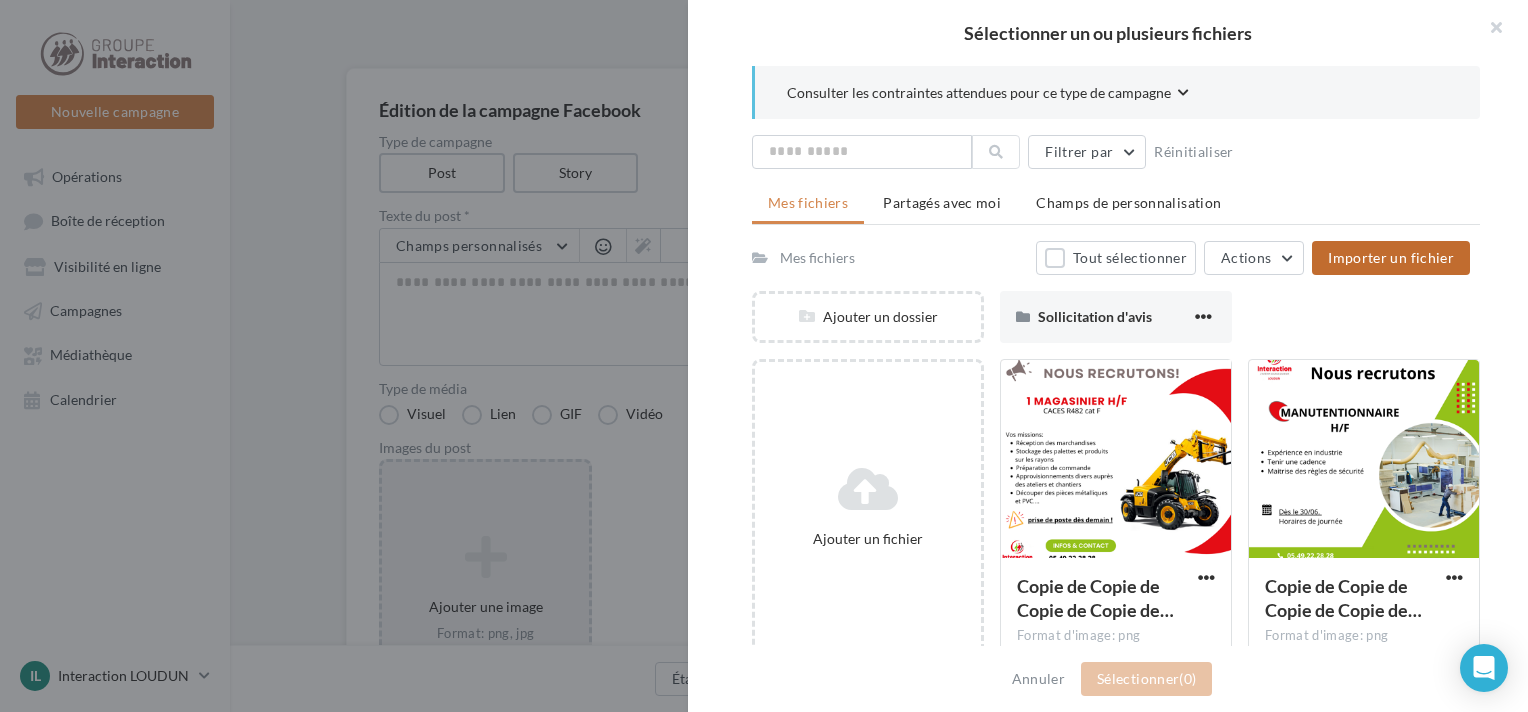 click on "Importer un fichier" at bounding box center [1391, 257] 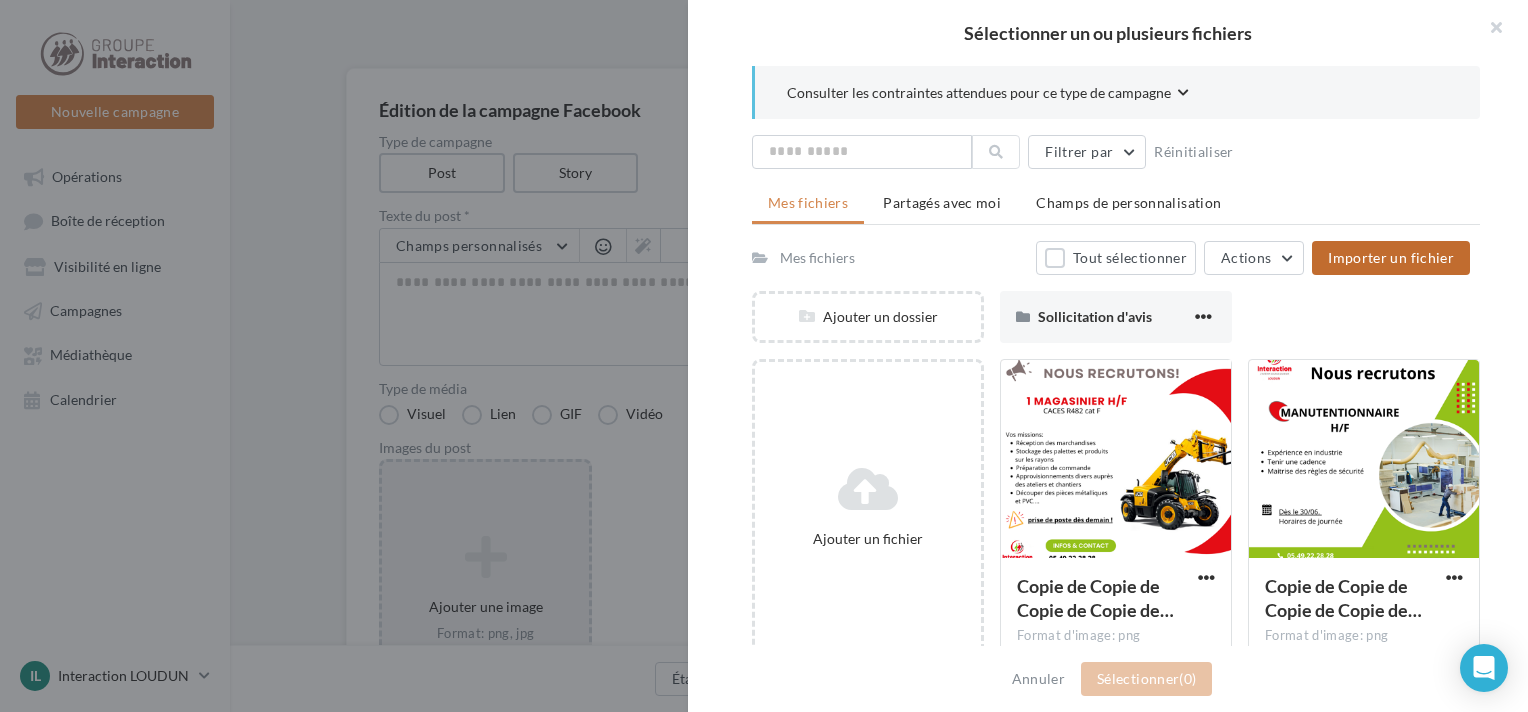 click on "Importer un fichier" at bounding box center [1391, 257] 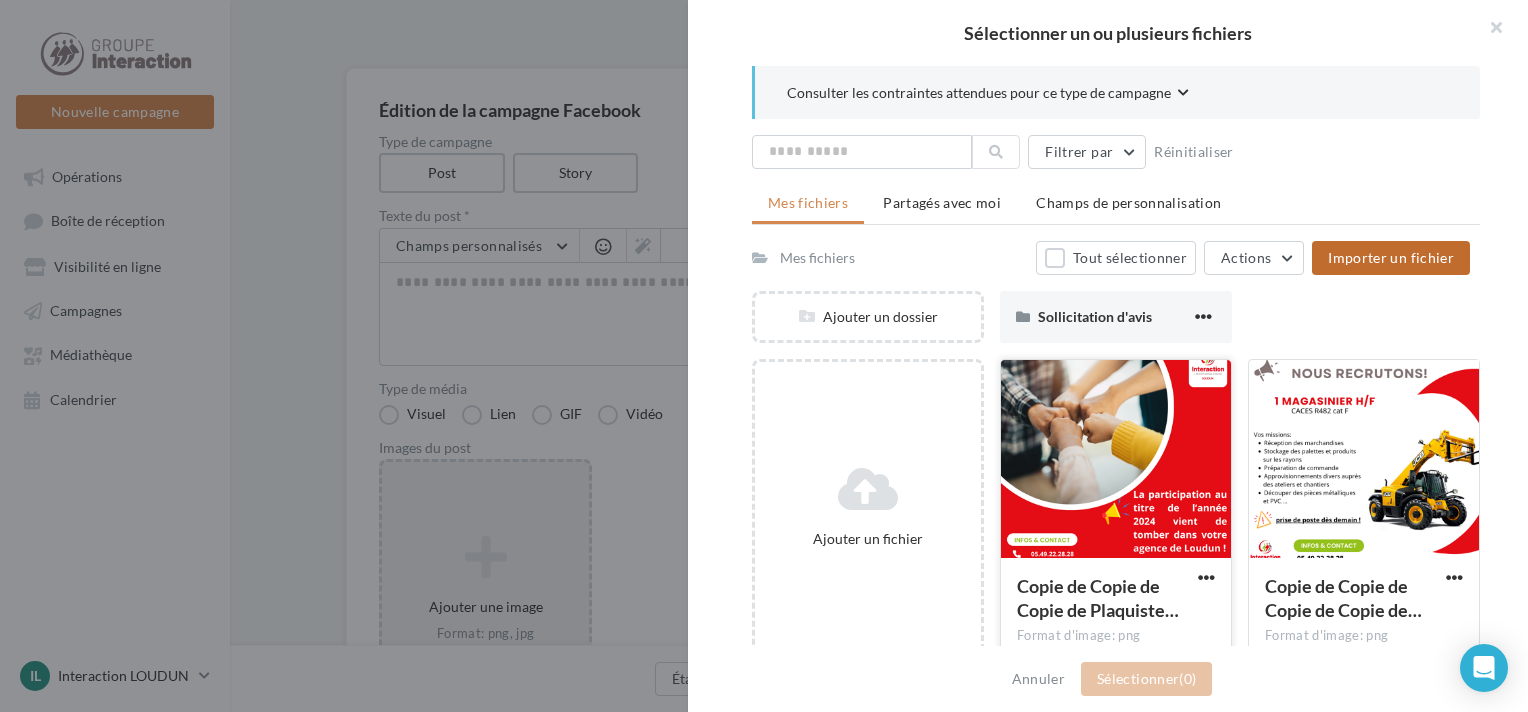 click at bounding box center [1116, 460] 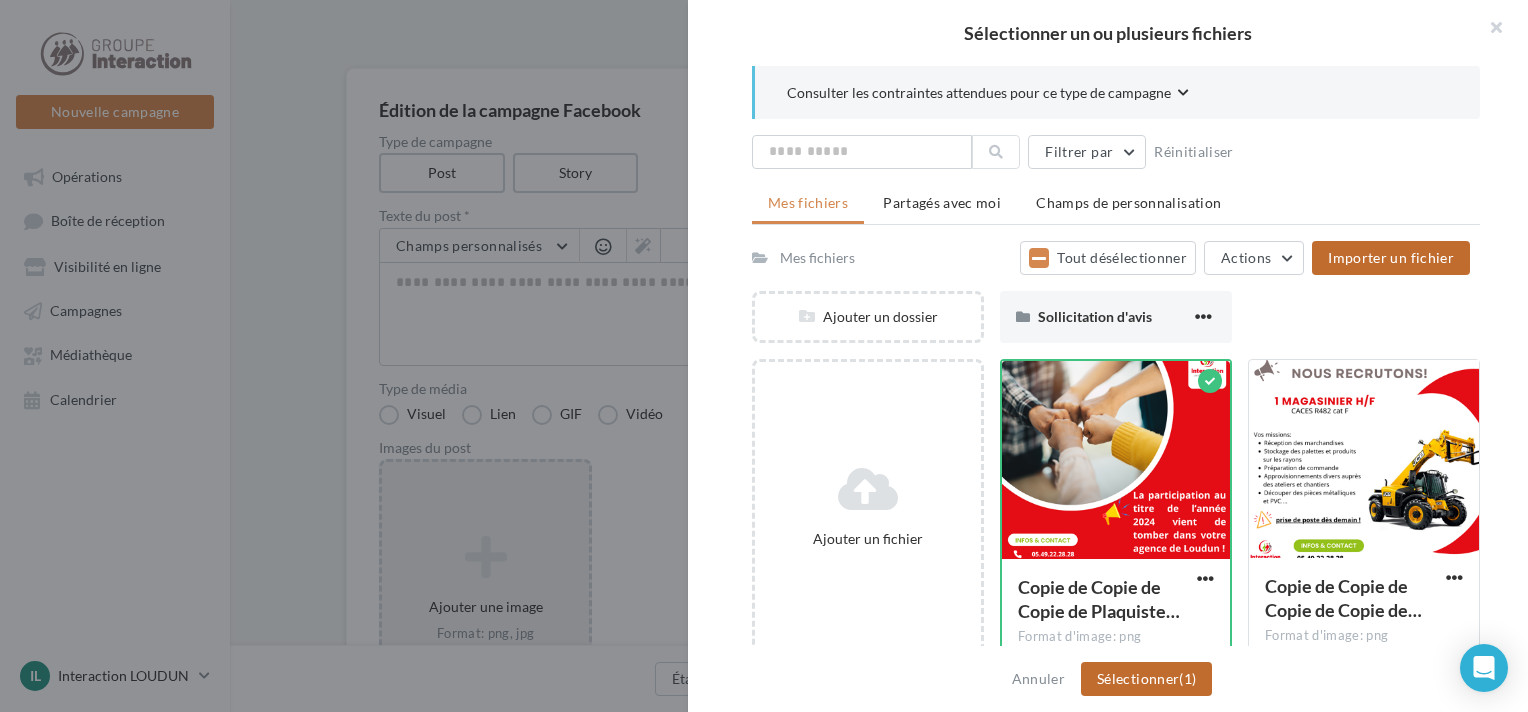 click on "Sélectionner   (1)" at bounding box center [1146, 679] 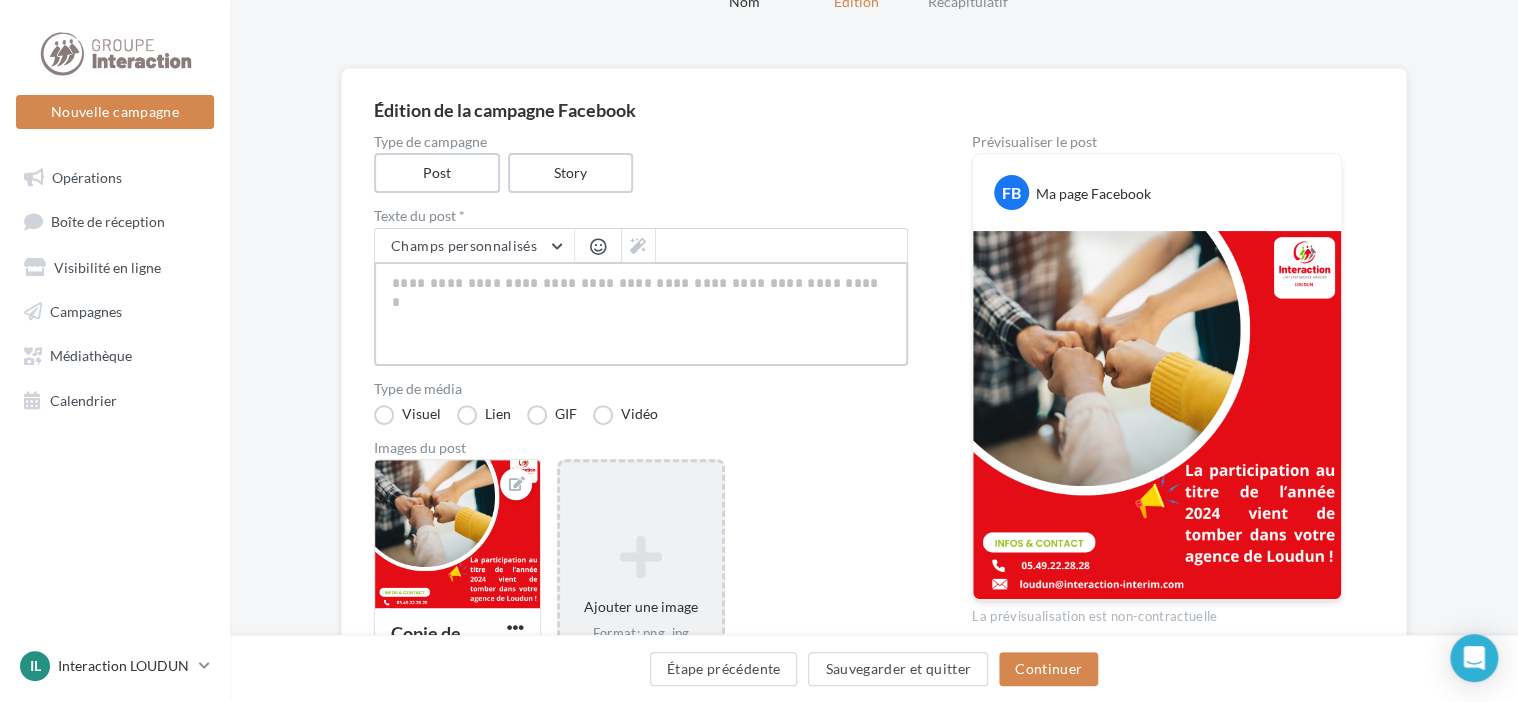 click at bounding box center (641, 314) 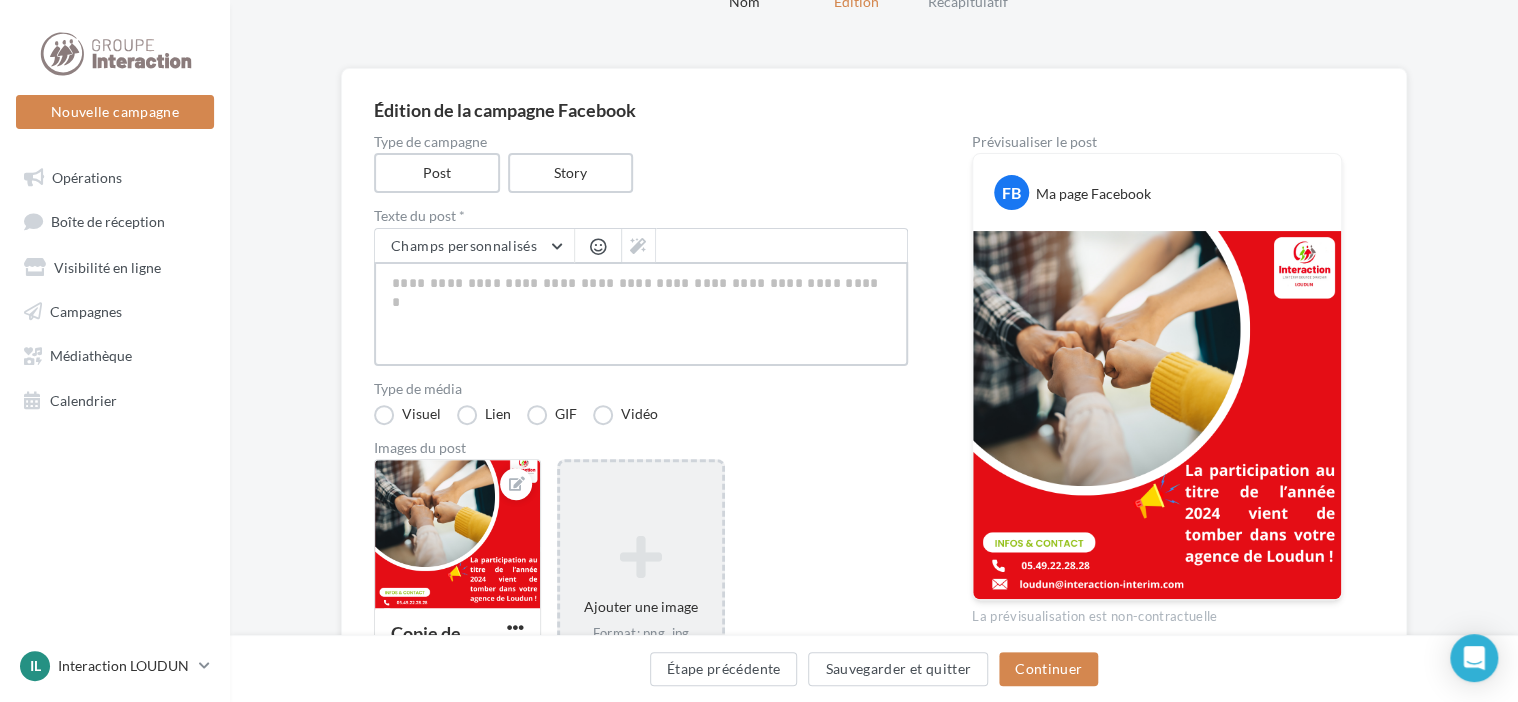 paste on "**********" 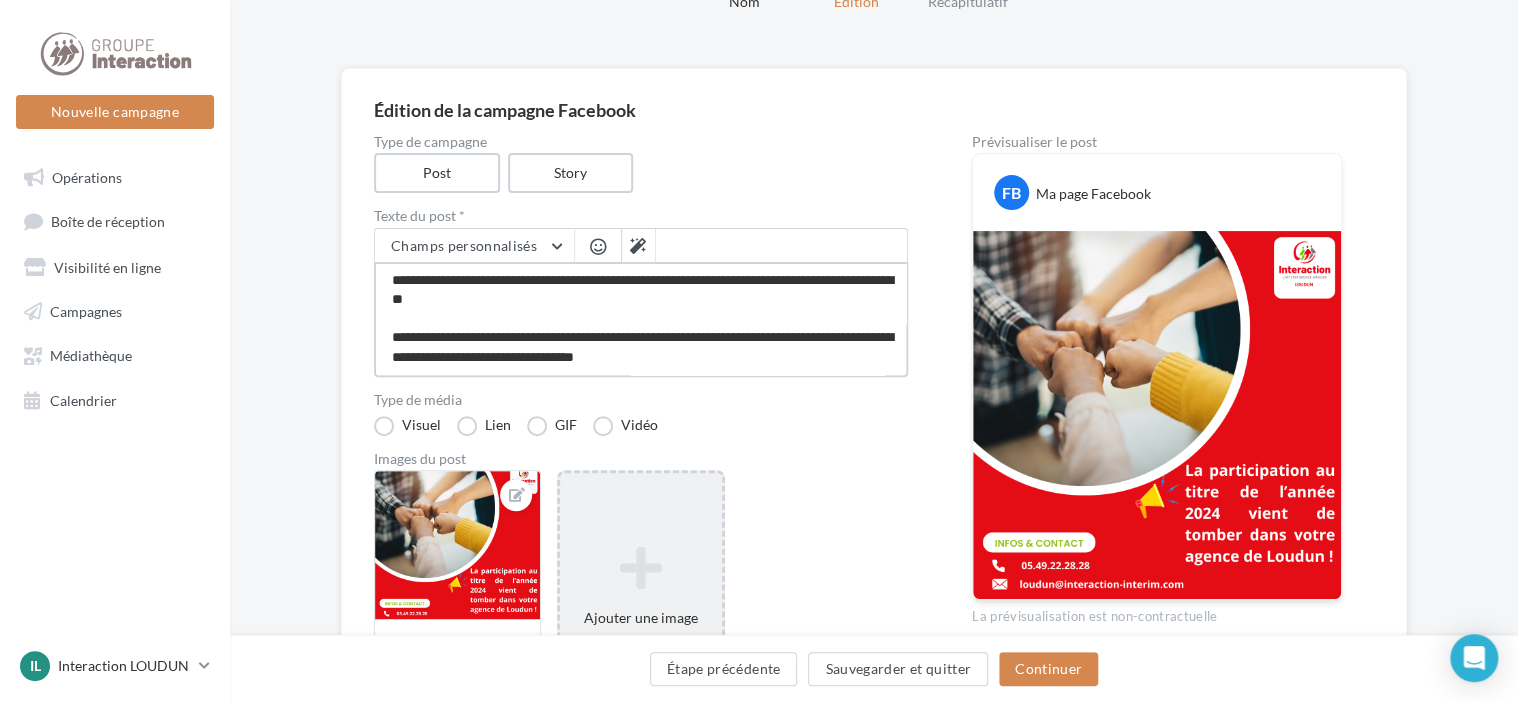 scroll, scrollTop: 0, scrollLeft: 0, axis: both 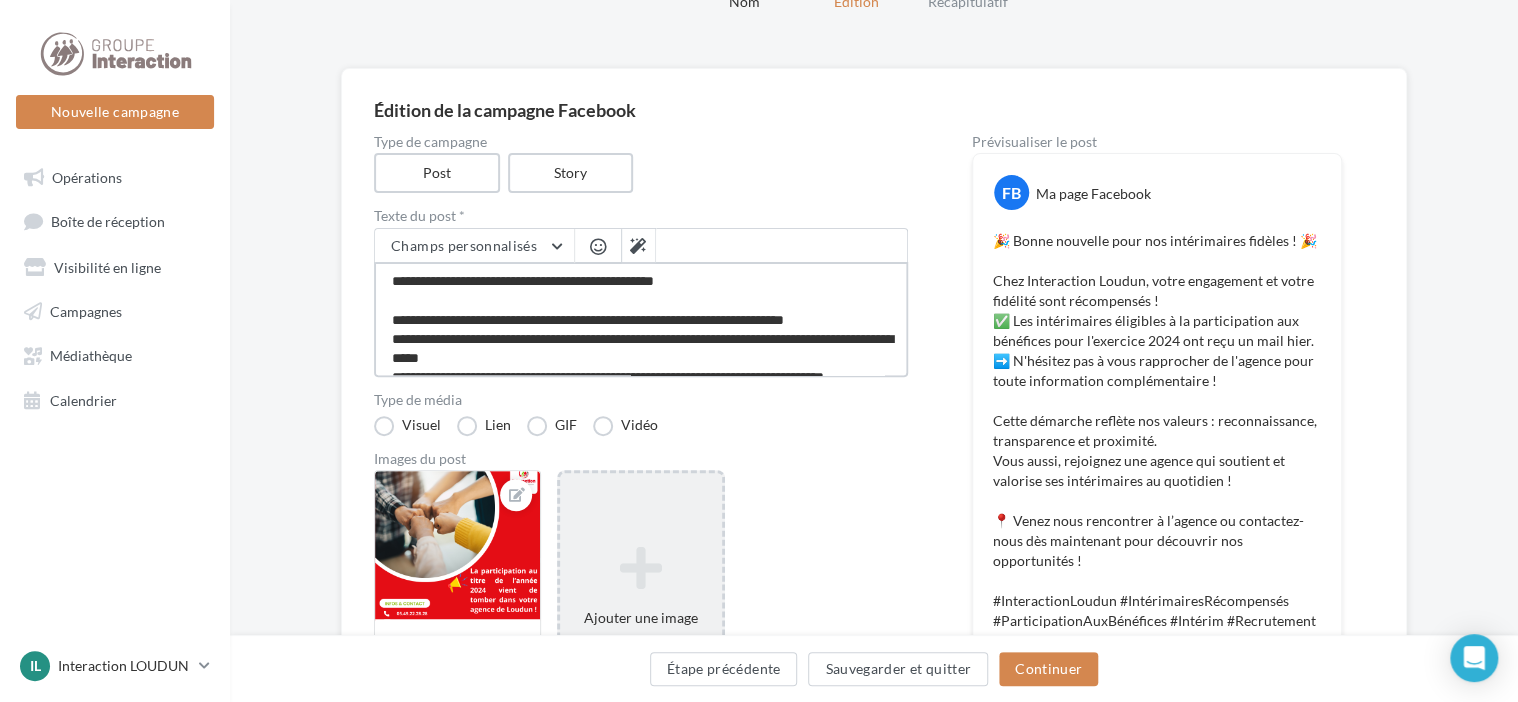 click on "**********" at bounding box center [641, 319] 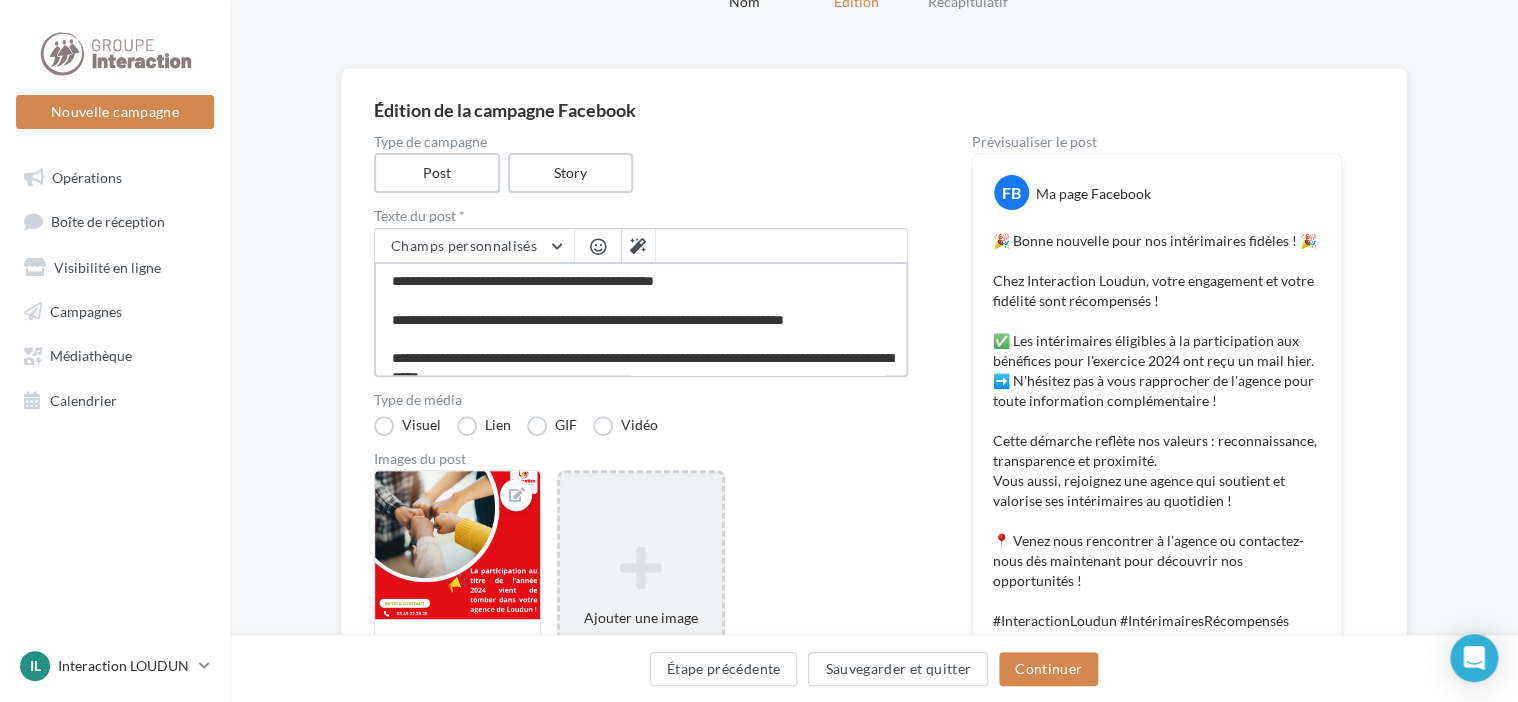 scroll, scrollTop: 100, scrollLeft: 0, axis: vertical 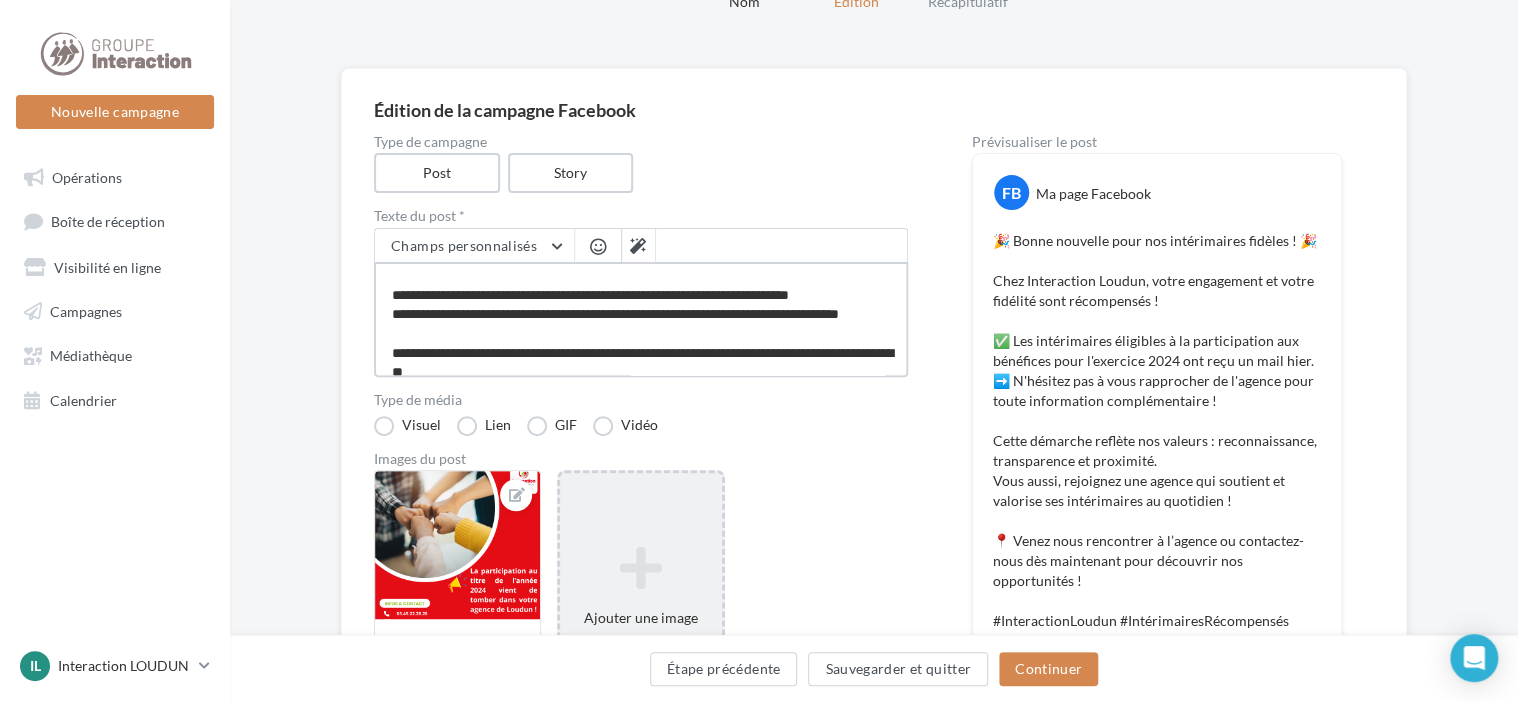 click on "**********" at bounding box center (641, 319) 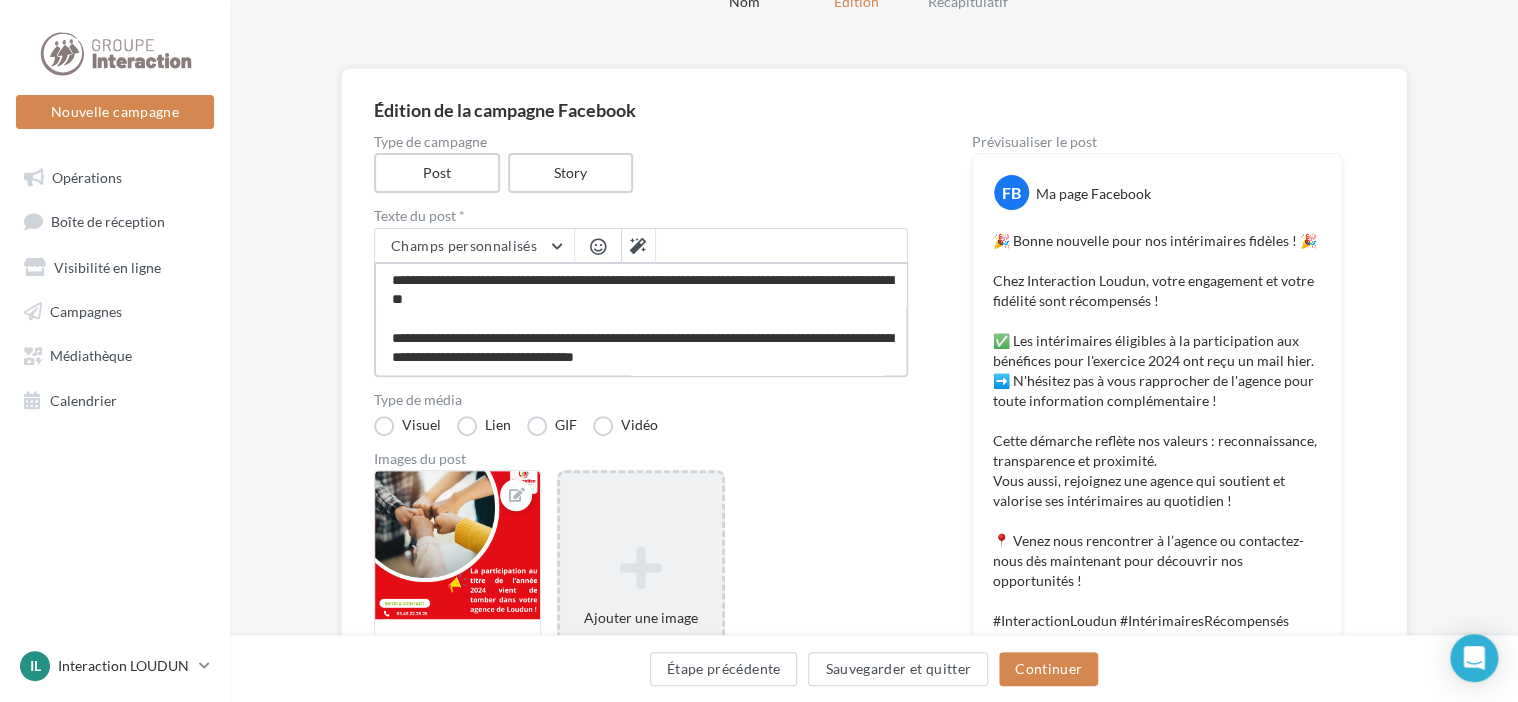 click on "**********" at bounding box center (641, 319) 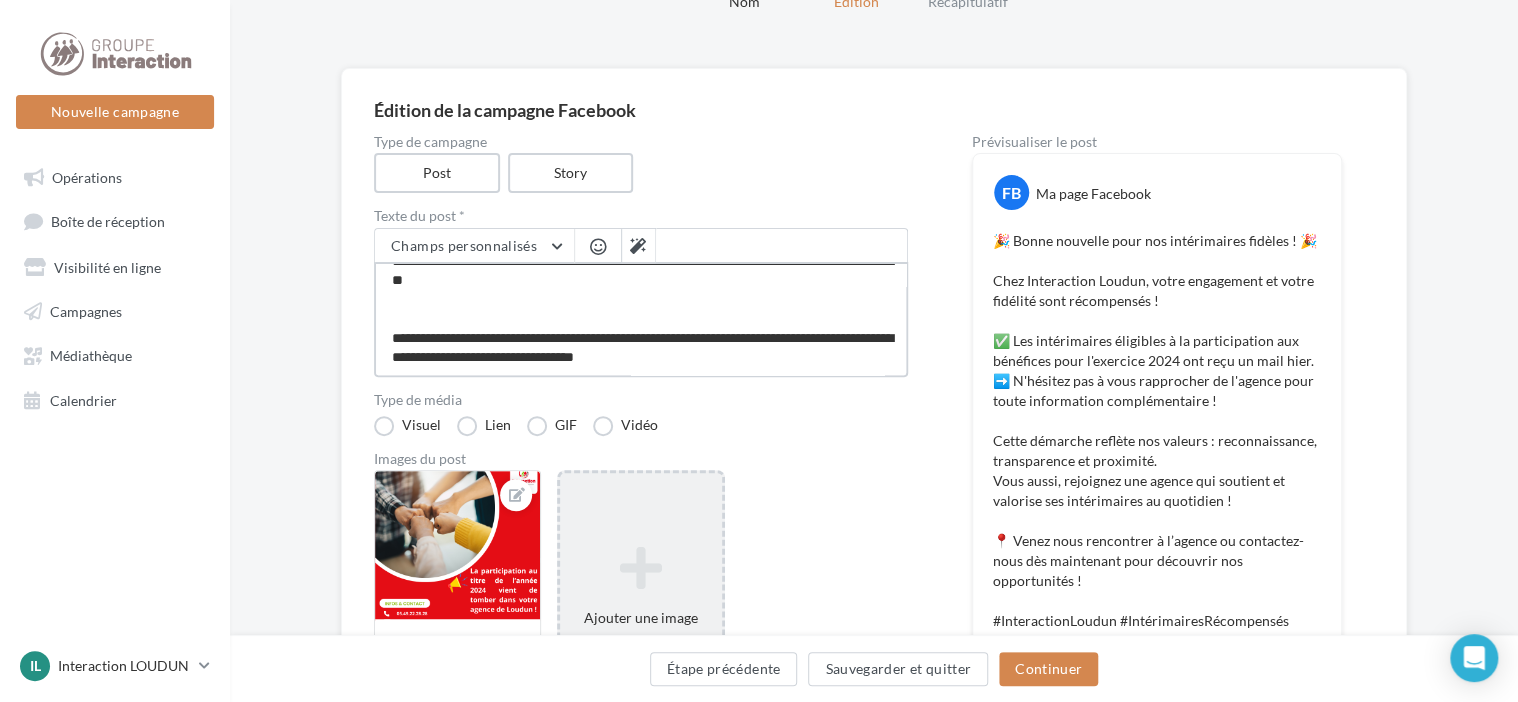 scroll, scrollTop: 269, scrollLeft: 0, axis: vertical 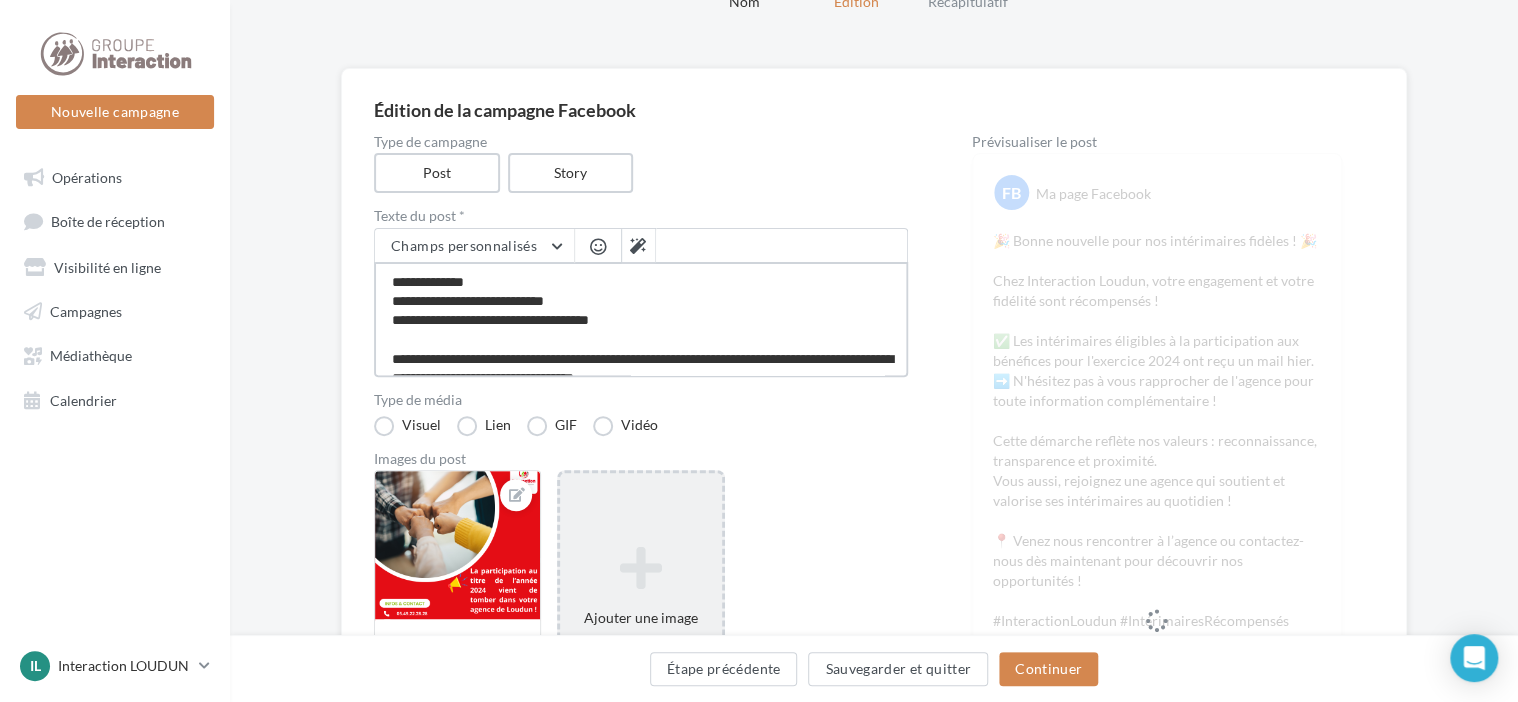 click on "**********" at bounding box center (641, 319) 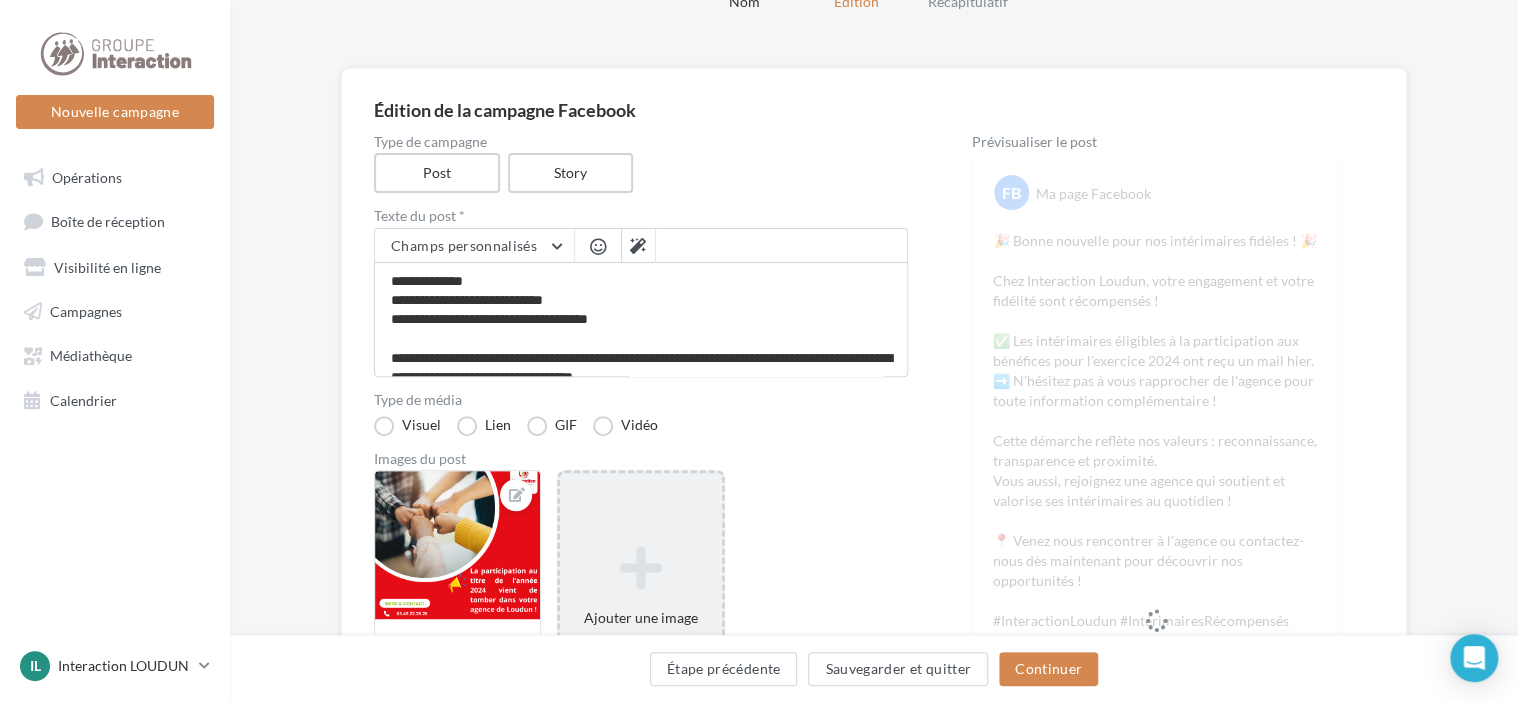 click at bounding box center [598, 248] 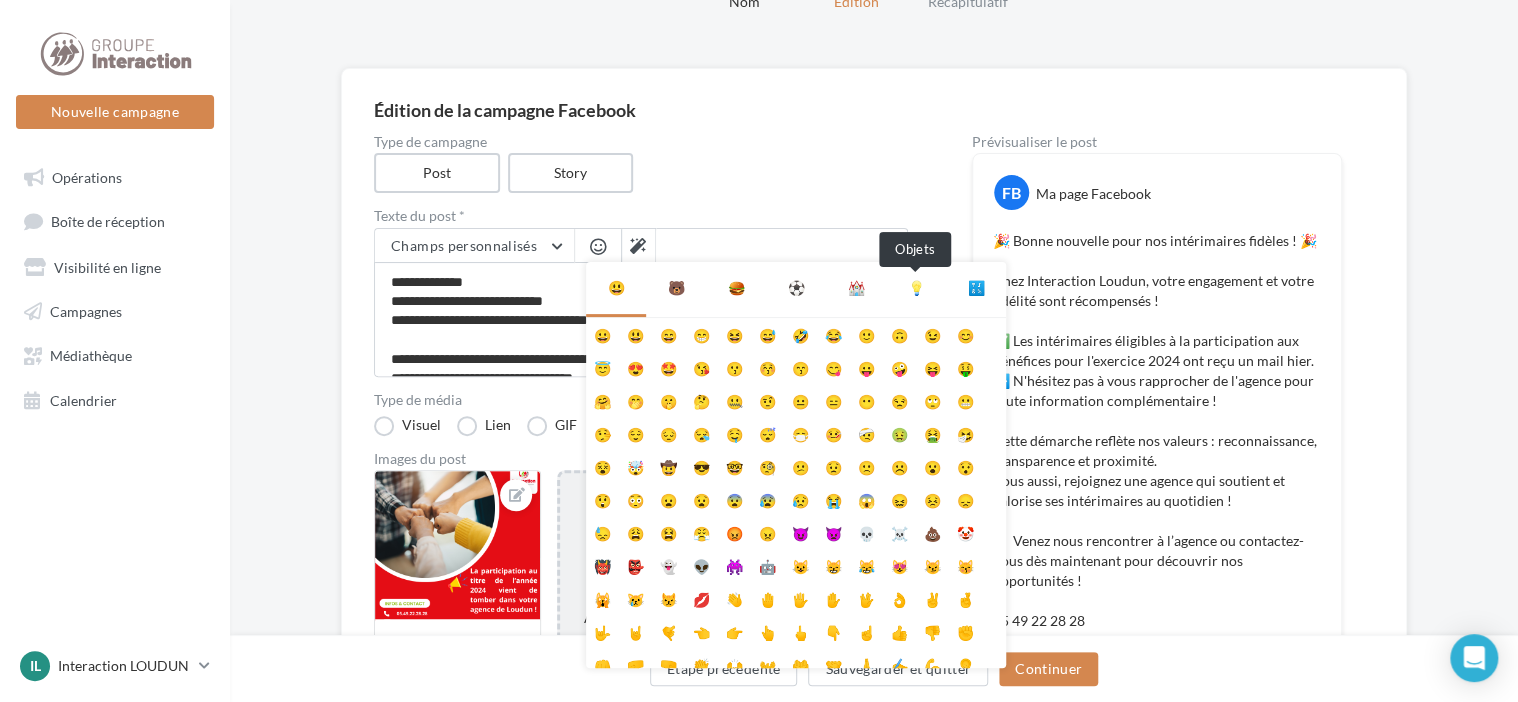 click on "💡" at bounding box center [916, 288] 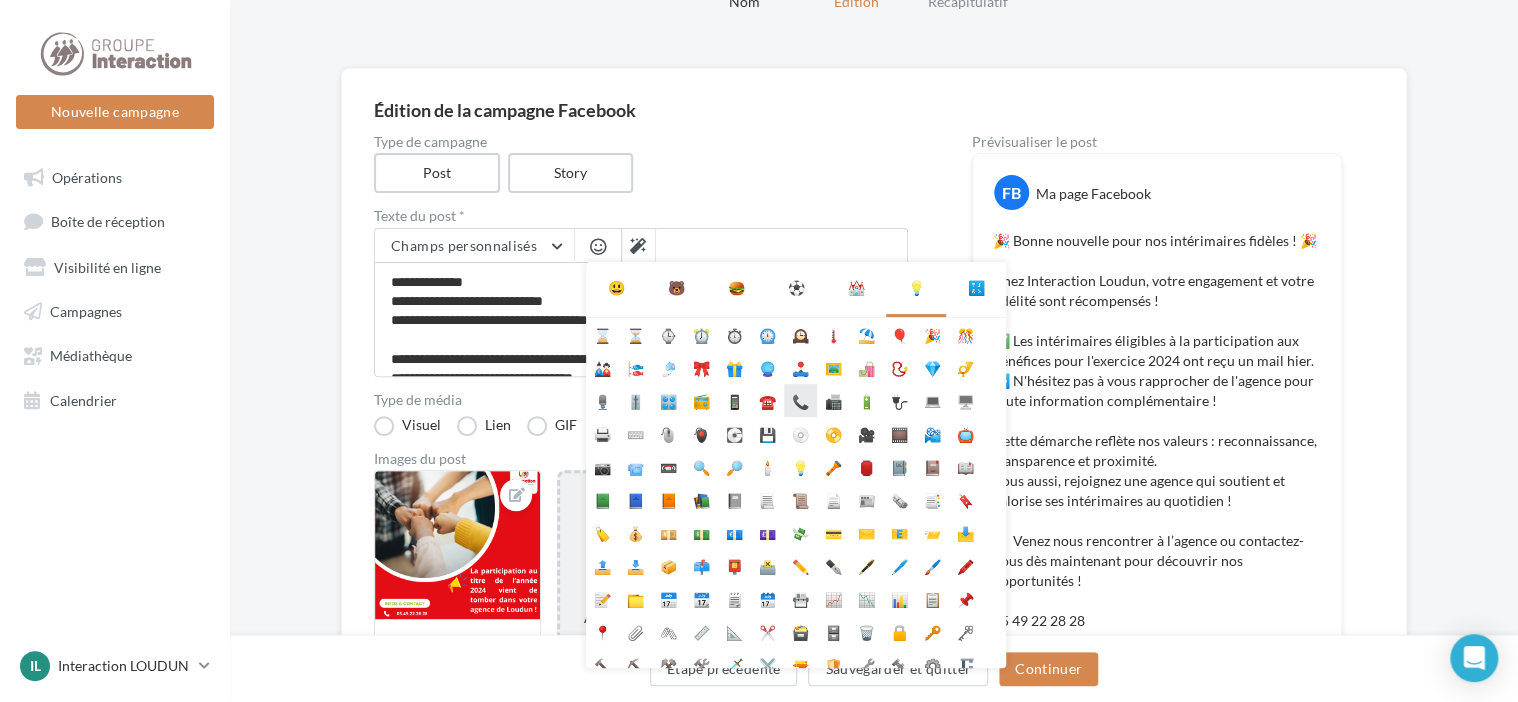 click on "📞" at bounding box center (800, 400) 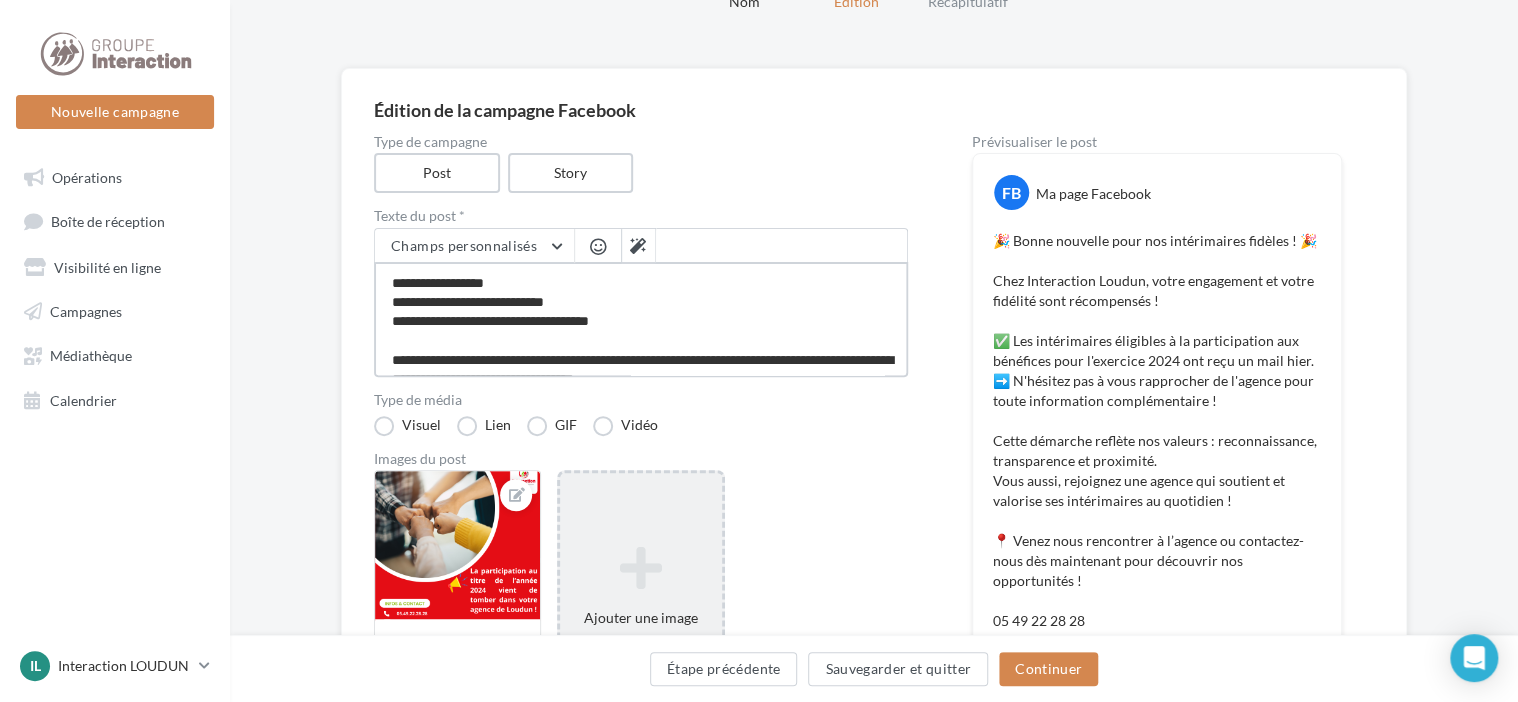 scroll, scrollTop: 269, scrollLeft: 0, axis: vertical 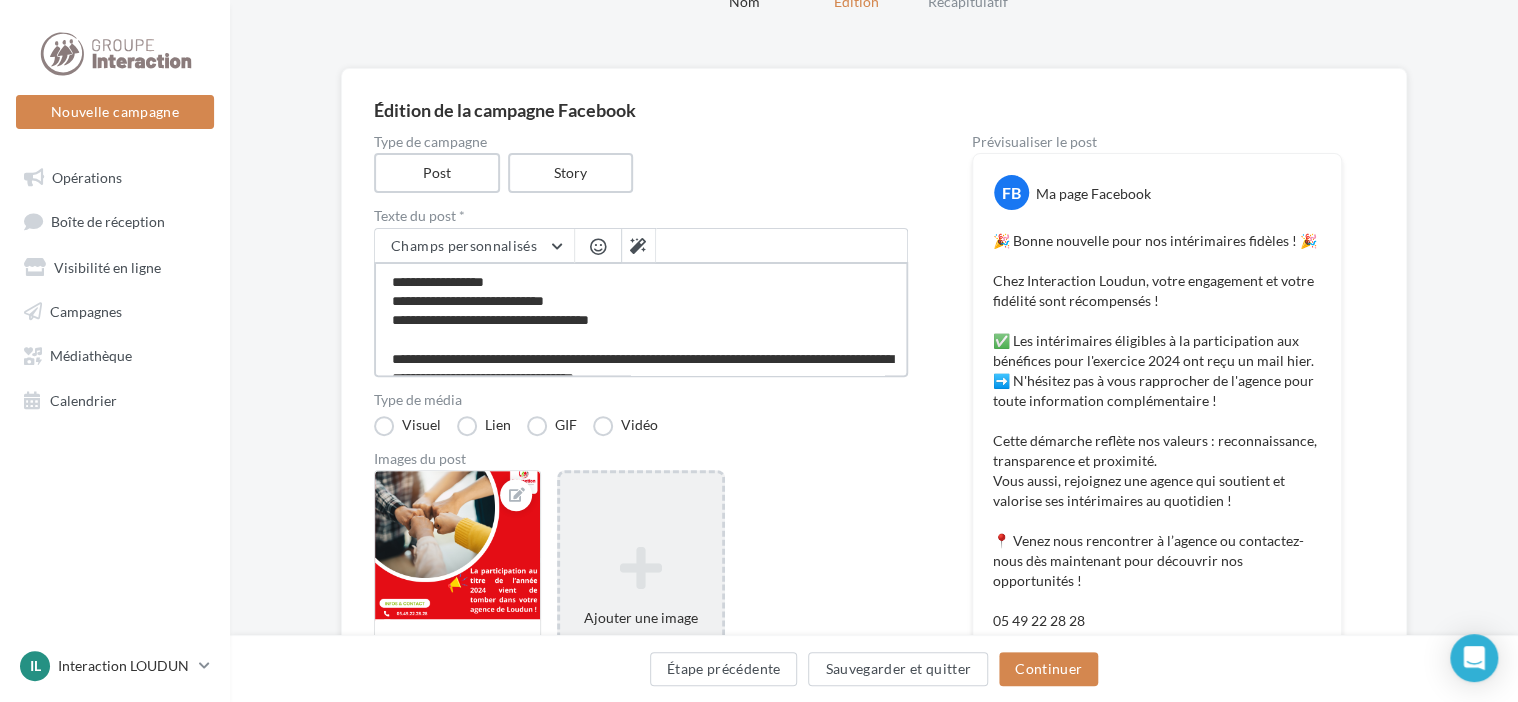 click on "**********" at bounding box center [641, 319] 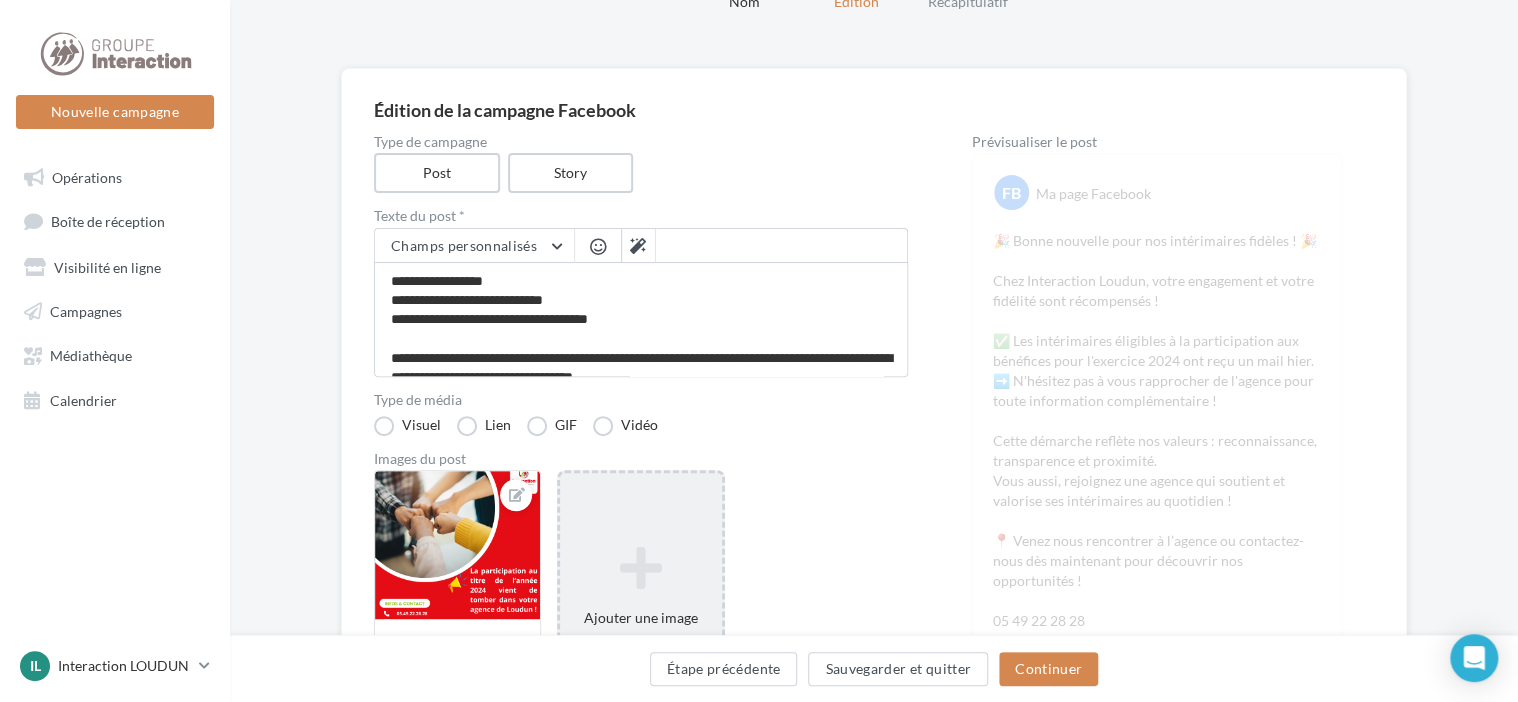 click at bounding box center [598, 246] 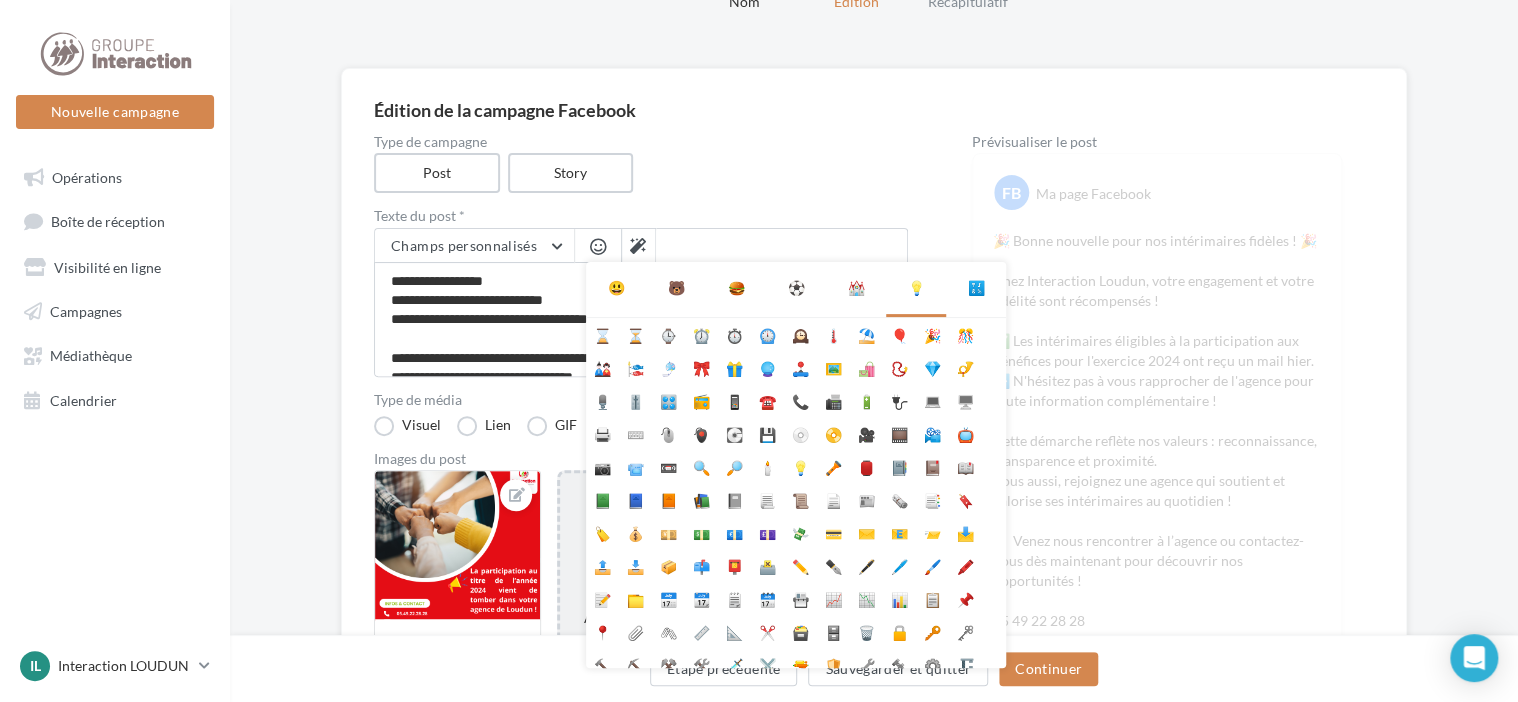 scroll, scrollTop: 268, scrollLeft: 0, axis: vertical 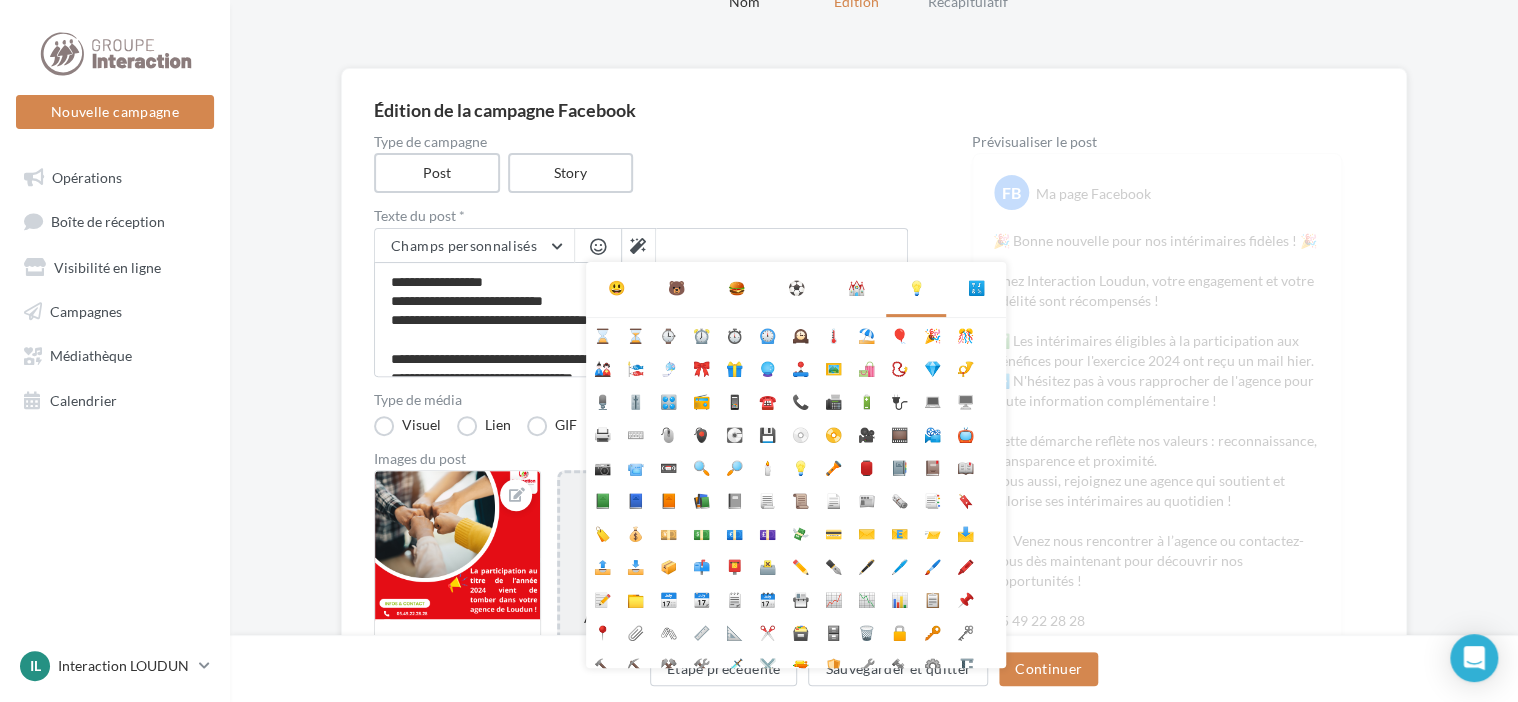 click on "✉️" at bounding box center [866, 532] 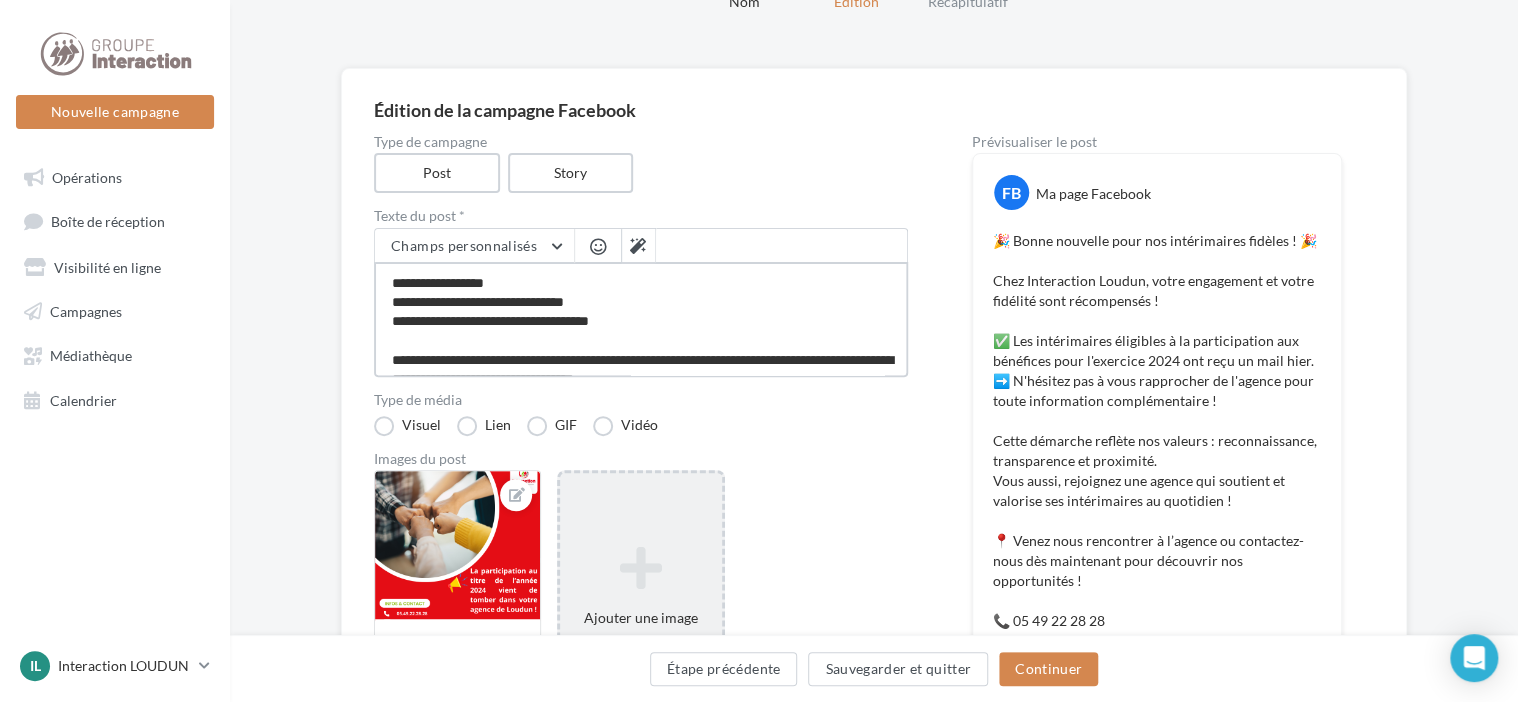 scroll, scrollTop: 269, scrollLeft: 0, axis: vertical 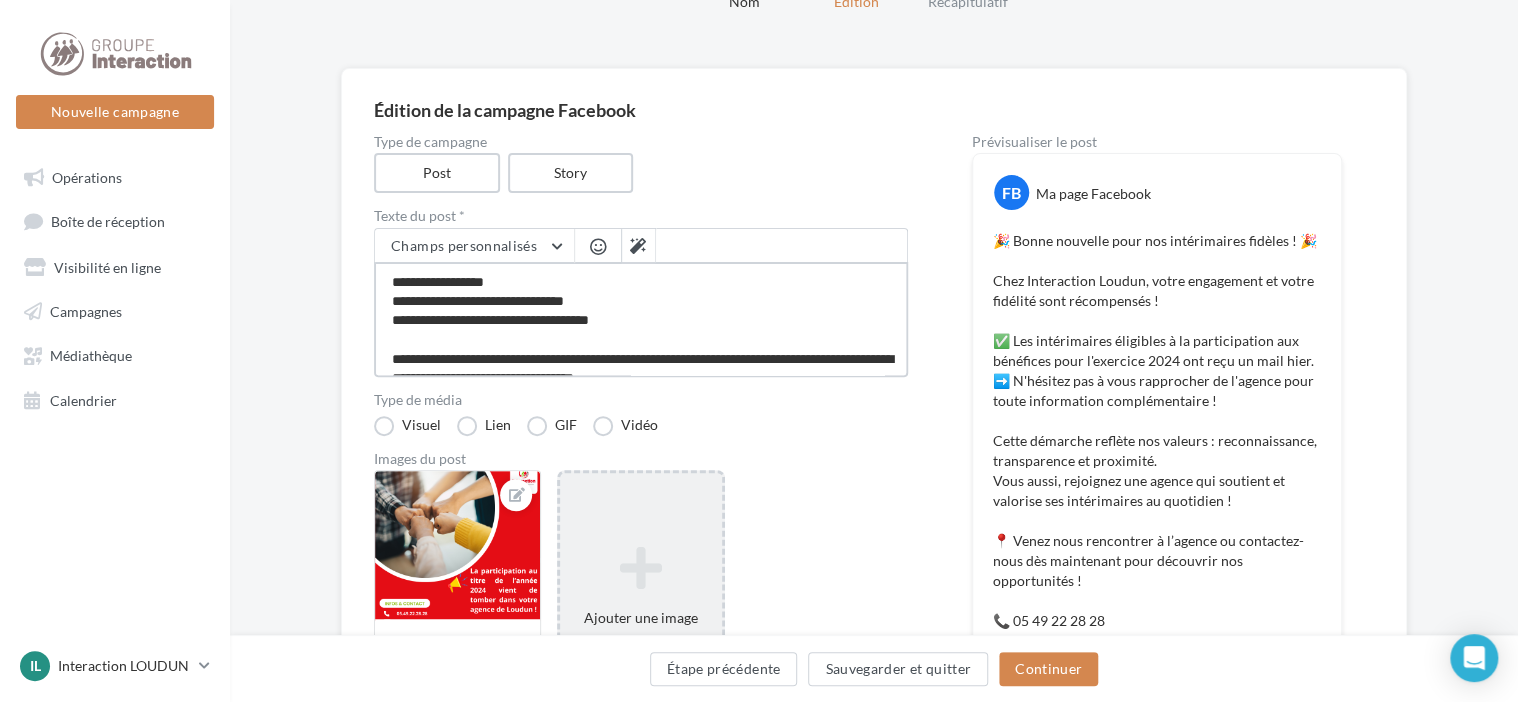 click on "**********" at bounding box center (641, 319) 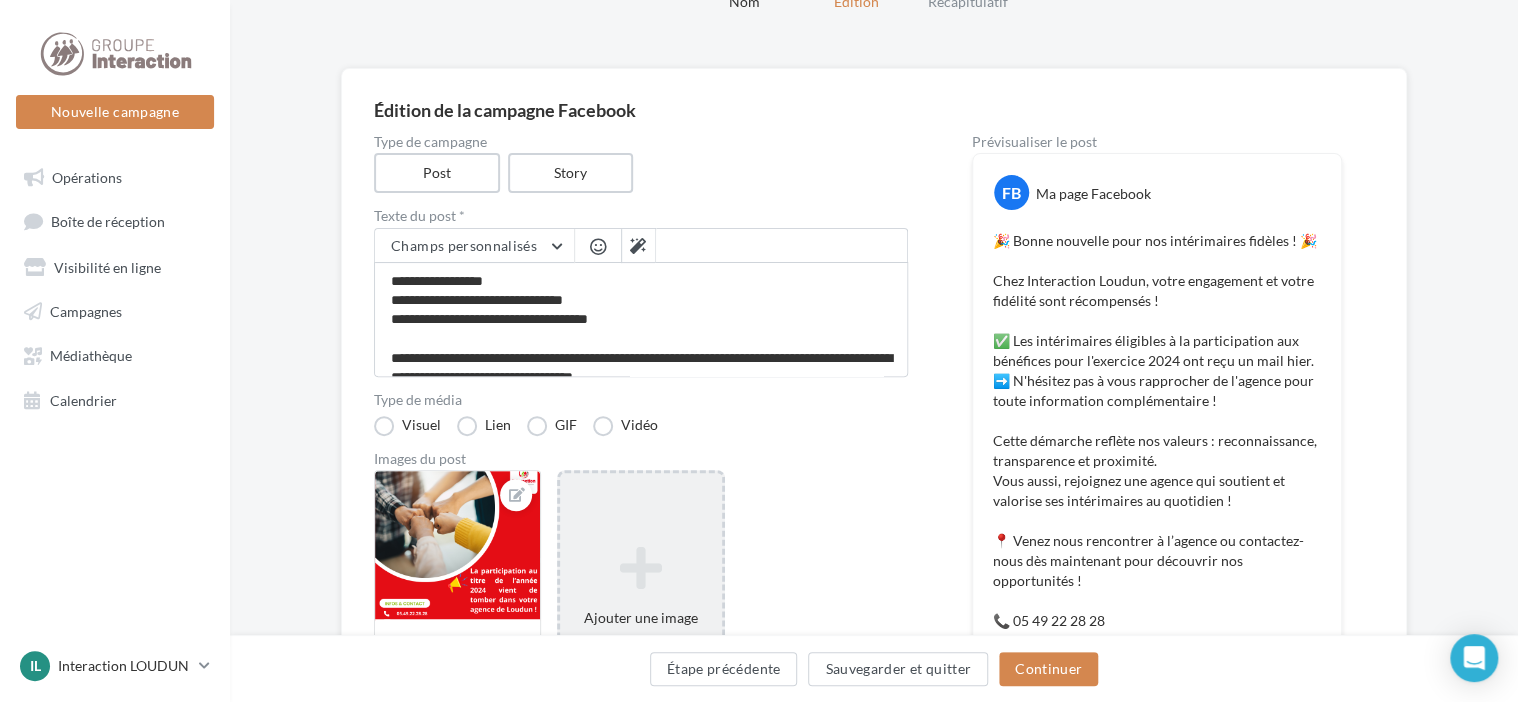 click at bounding box center (598, 246) 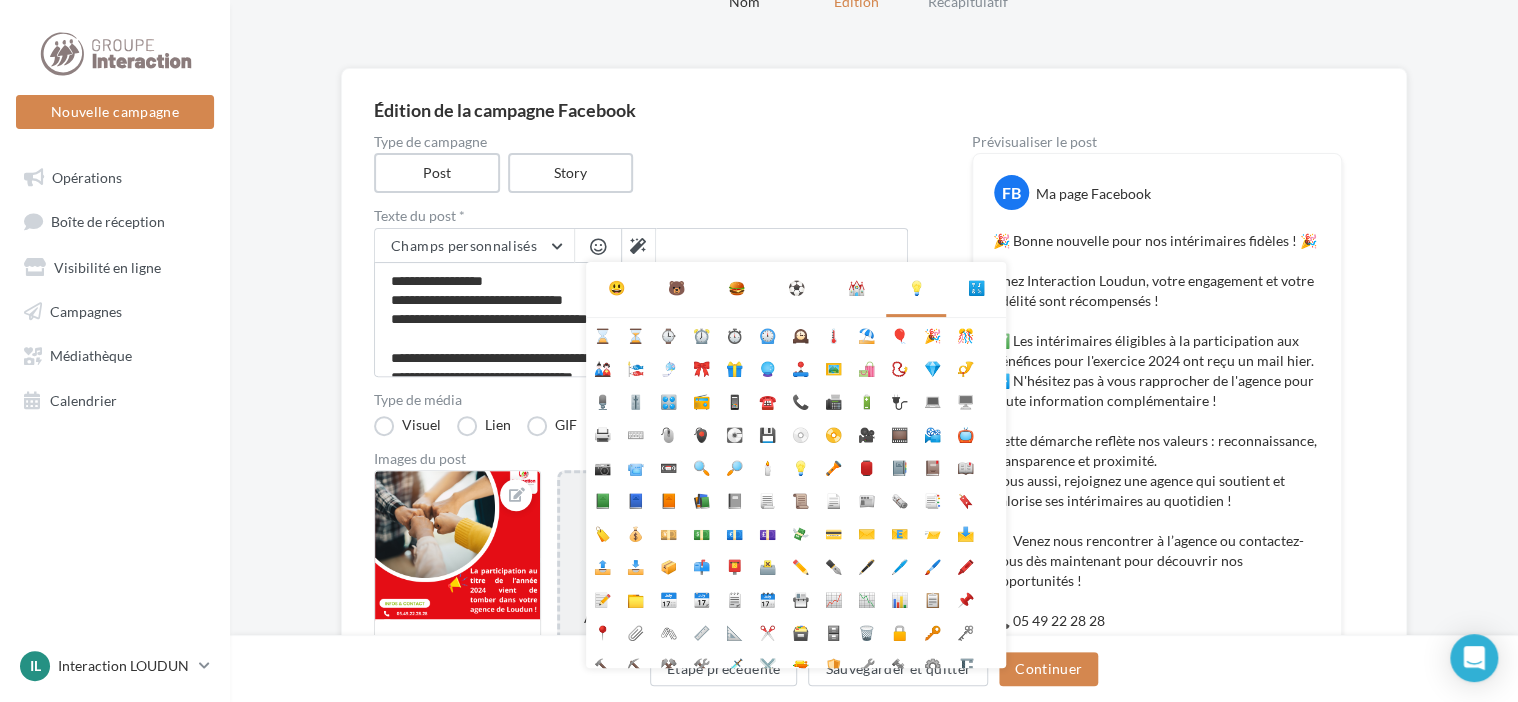 scroll, scrollTop: 268, scrollLeft: 0, axis: vertical 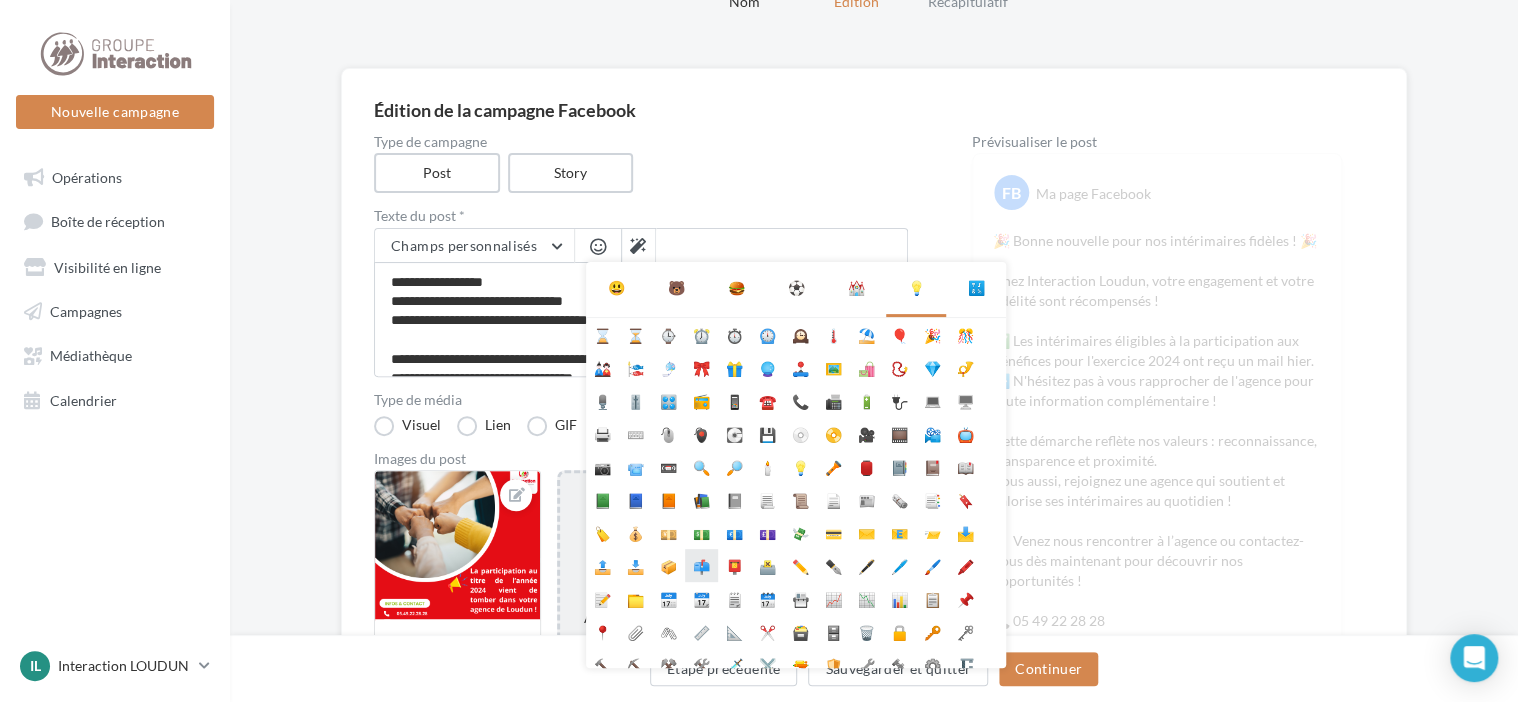 click on "📫" at bounding box center (701, 565) 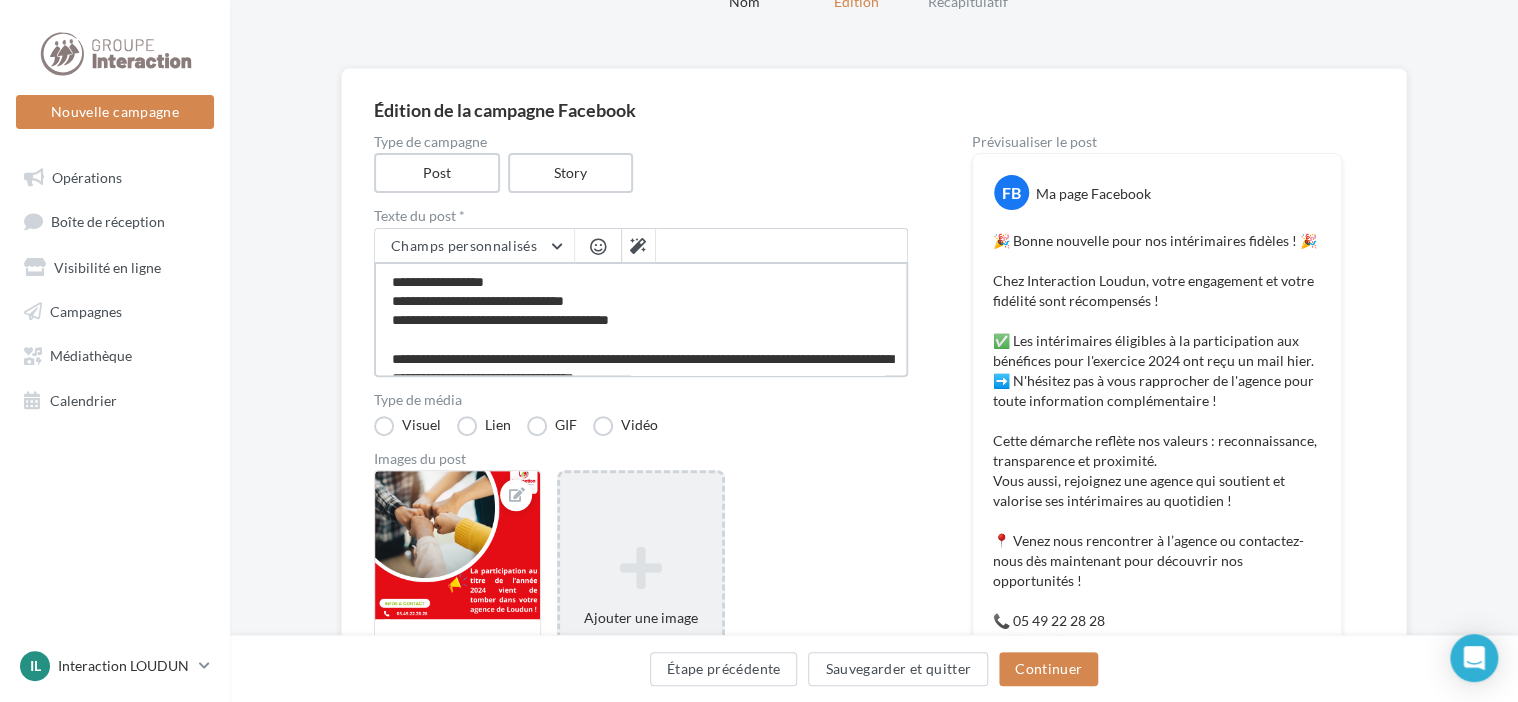 scroll, scrollTop: 327, scrollLeft: 0, axis: vertical 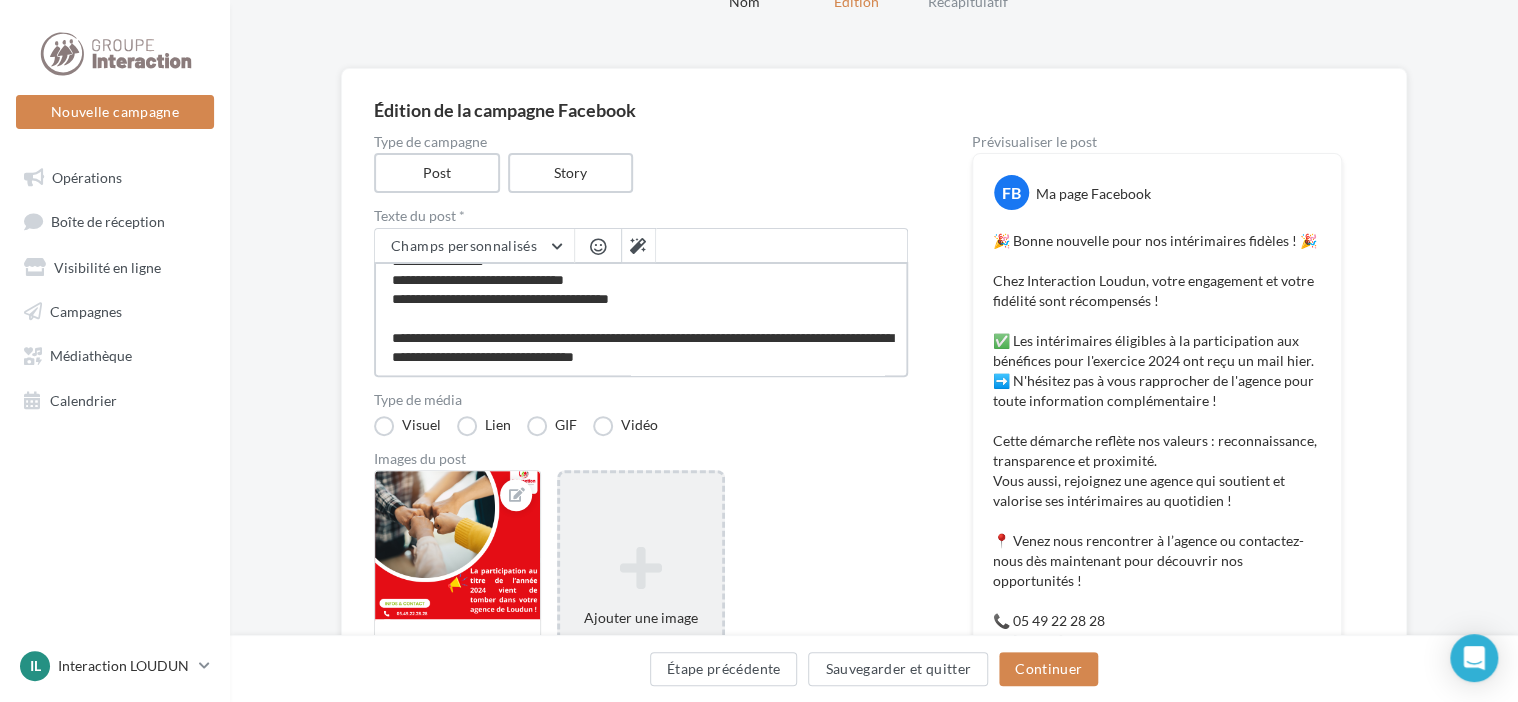 click on "**********" at bounding box center [641, 319] 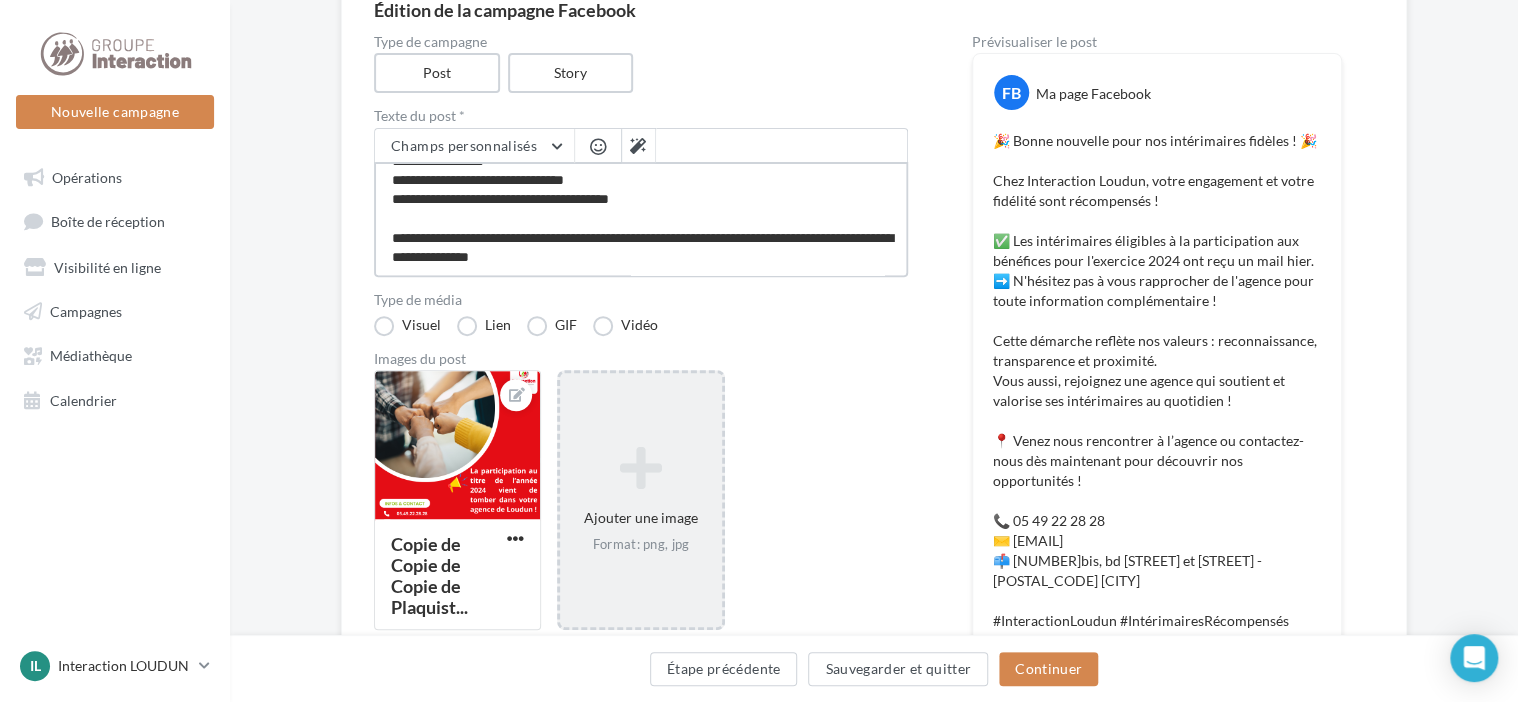 scroll, scrollTop: 300, scrollLeft: 0, axis: vertical 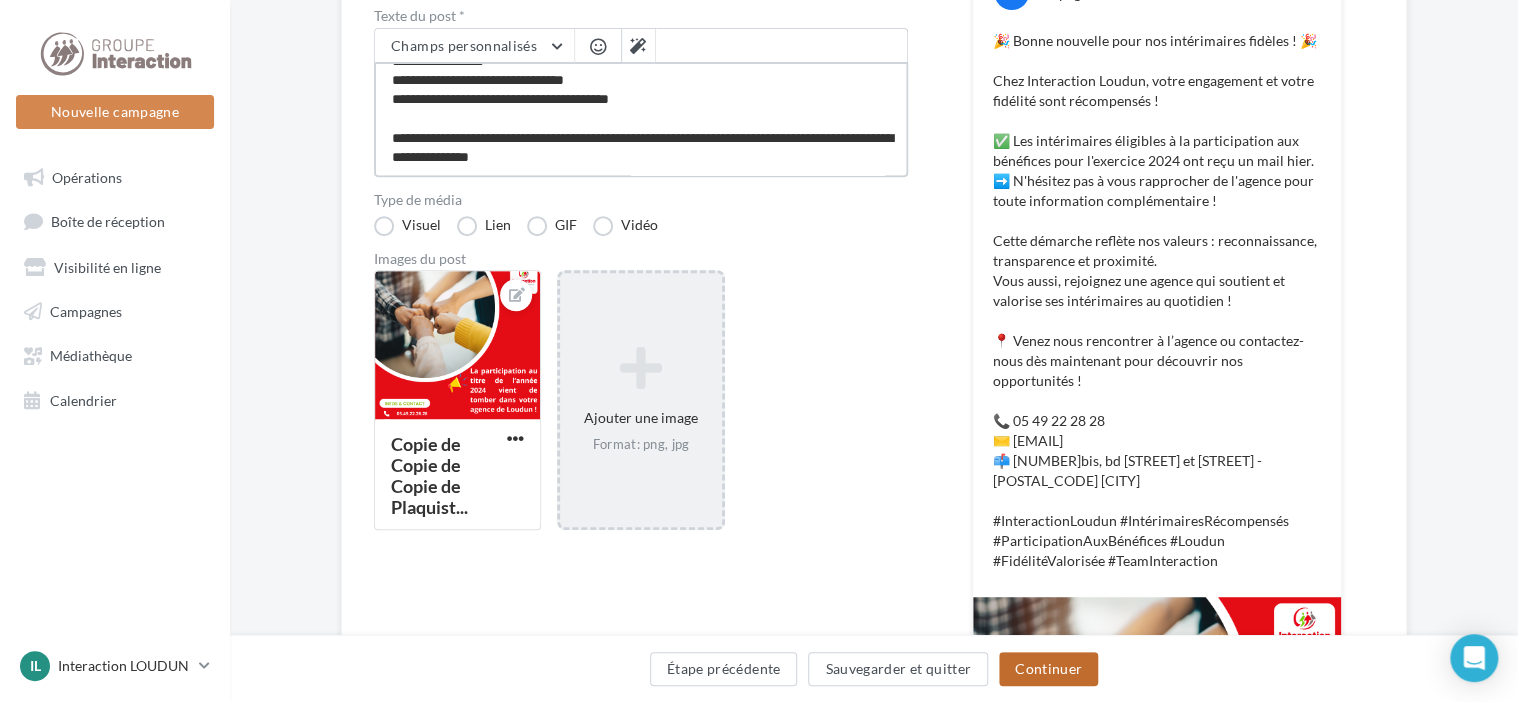 type on "**********" 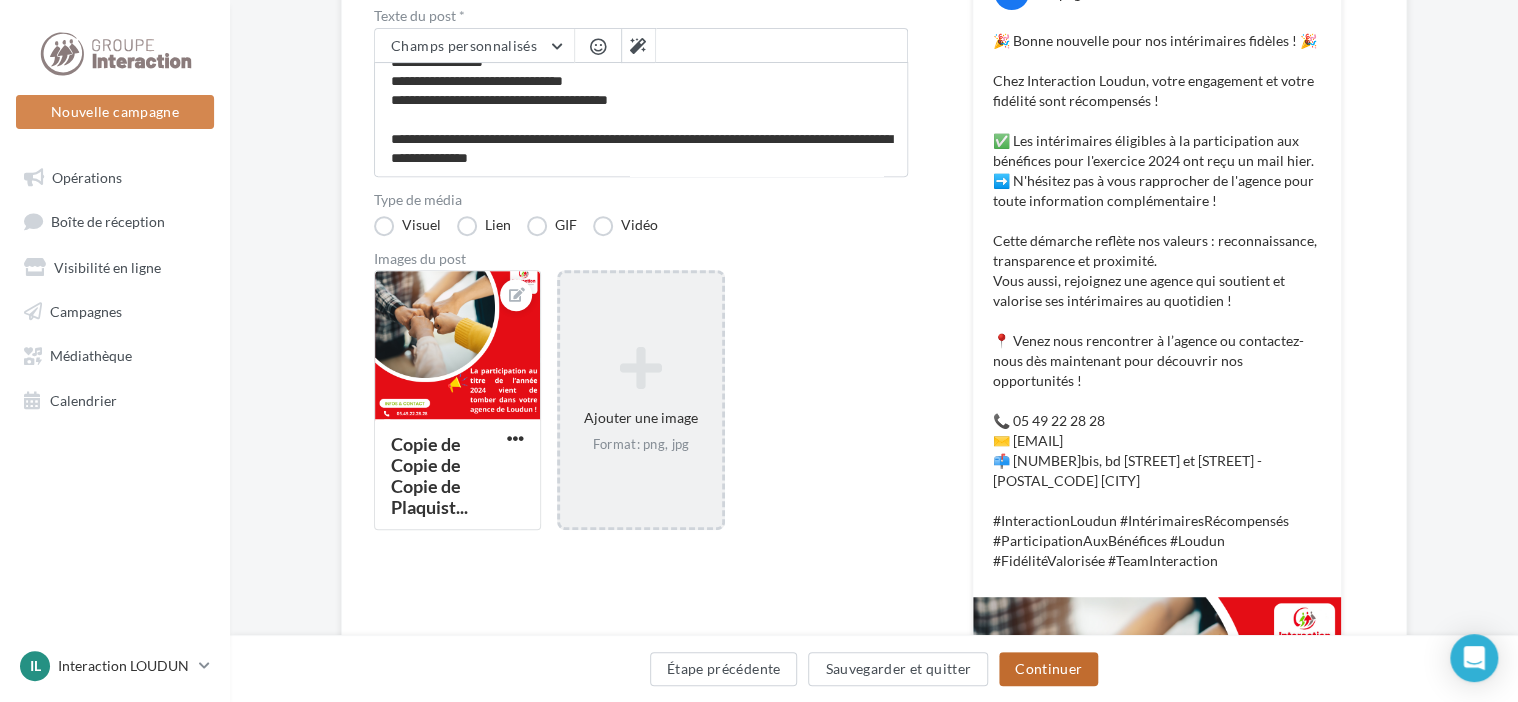 scroll, scrollTop: 325, scrollLeft: 0, axis: vertical 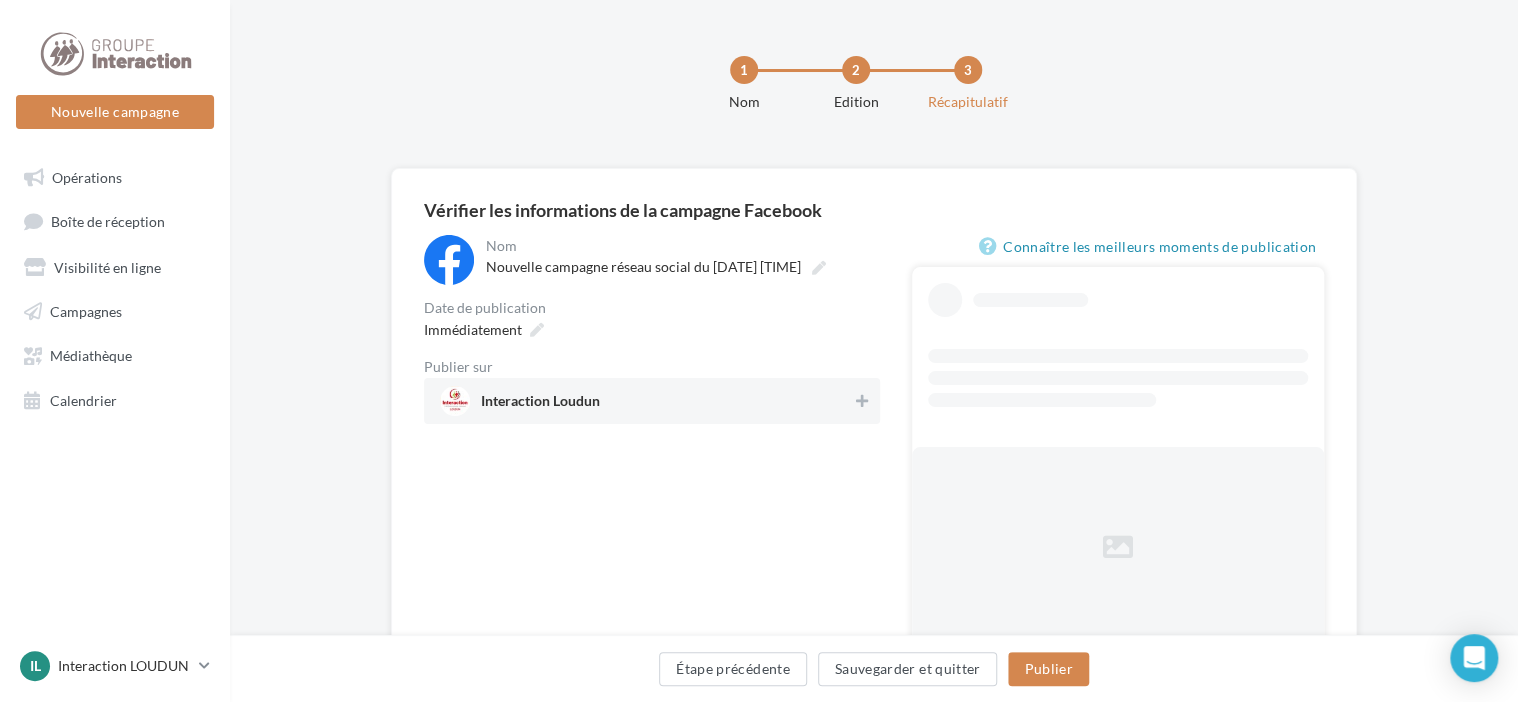 click on "Interaction Loudun" at bounding box center [646, 401] 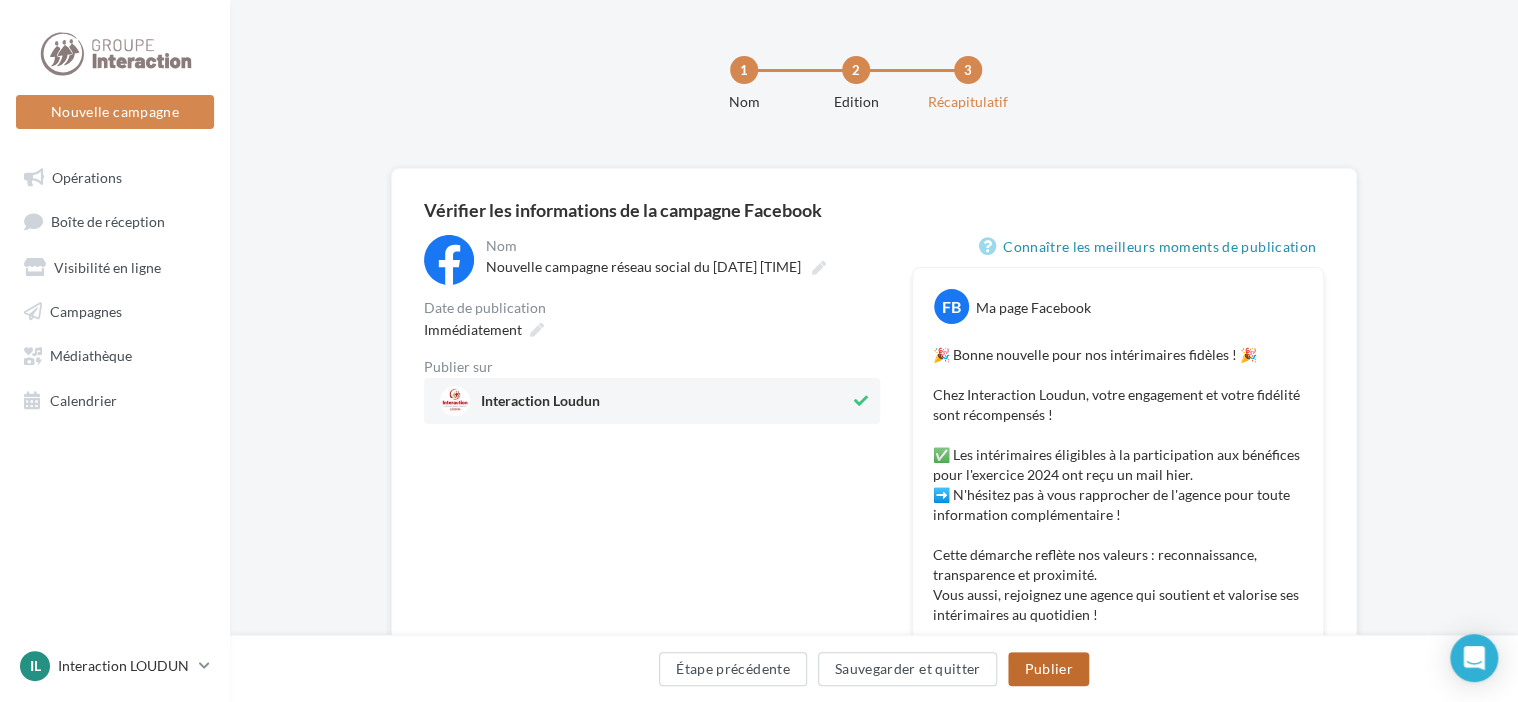 click on "Publier" at bounding box center (1048, 669) 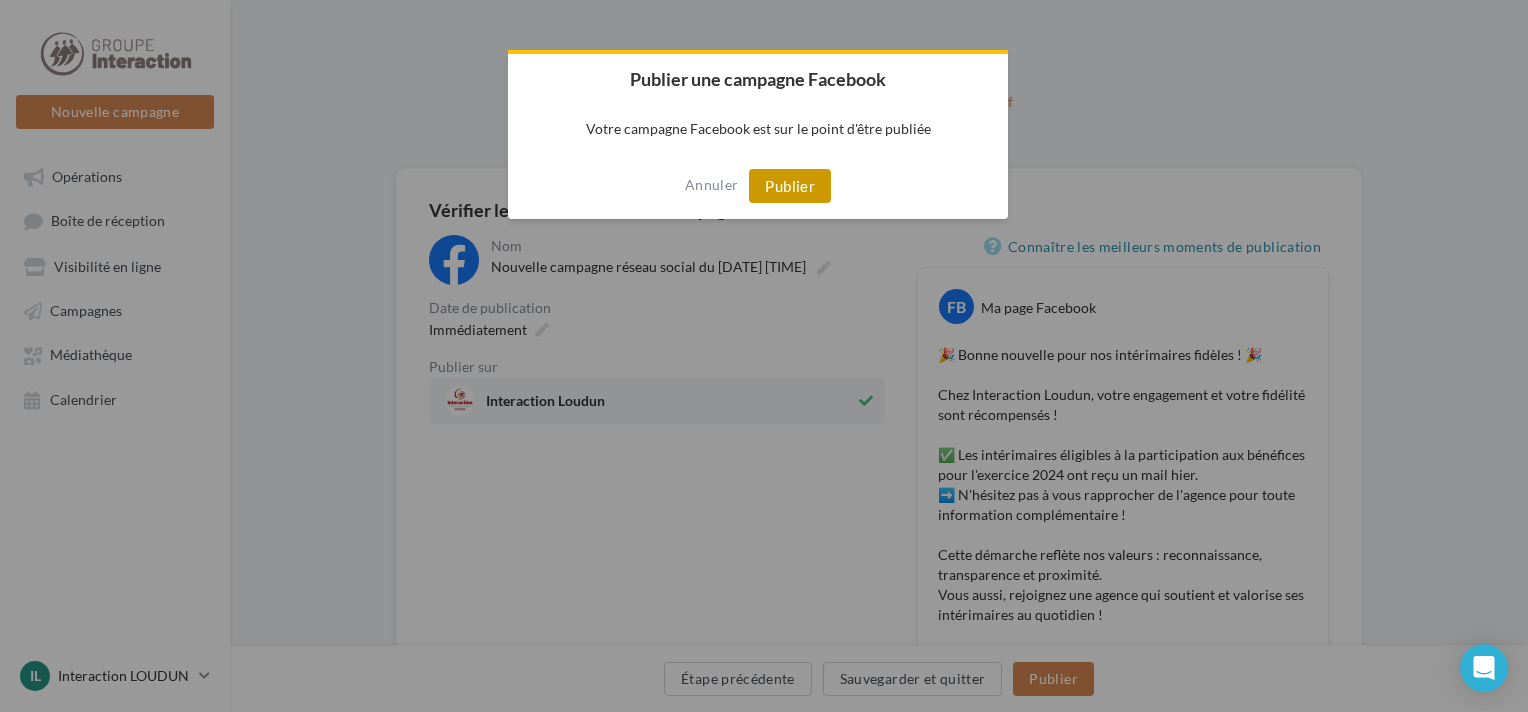 click on "Publier" at bounding box center (790, 186) 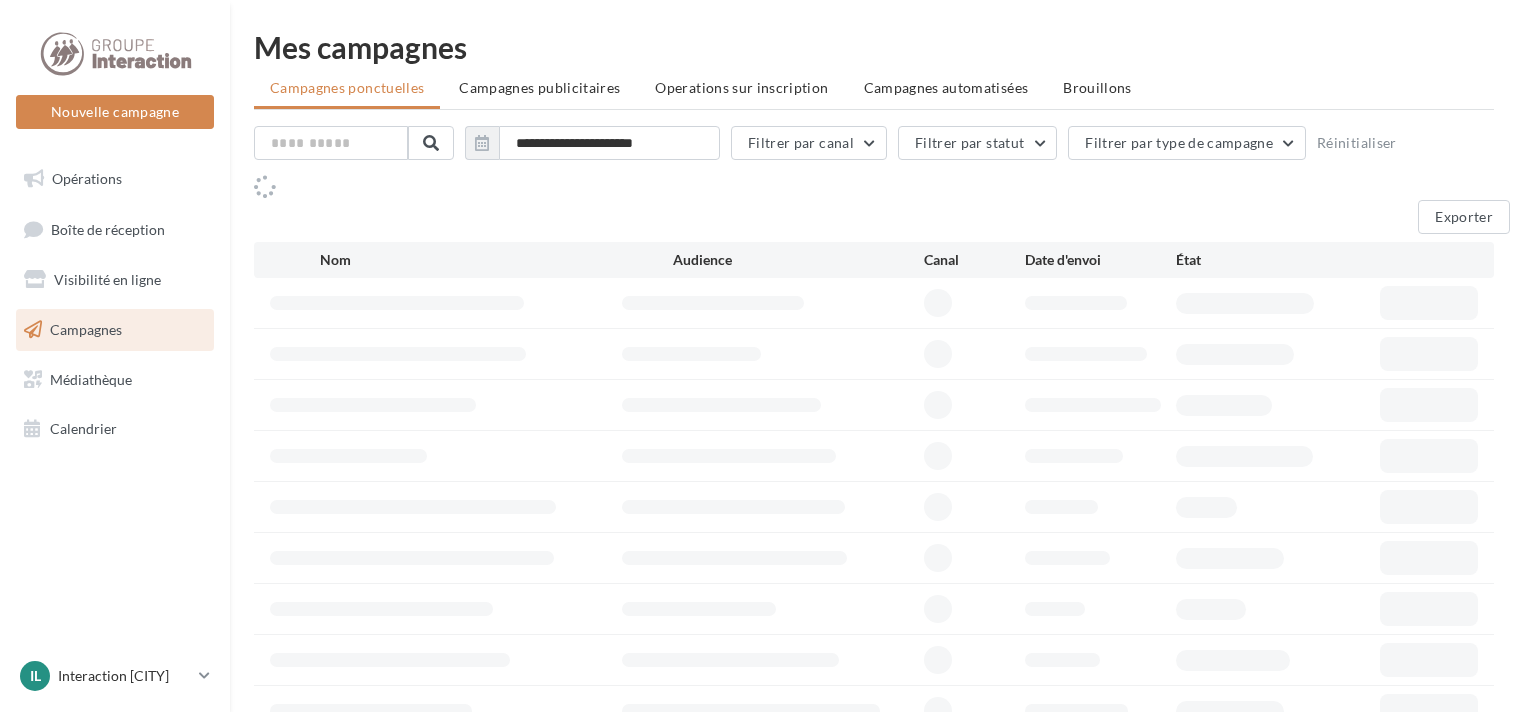 scroll, scrollTop: 0, scrollLeft: 0, axis: both 